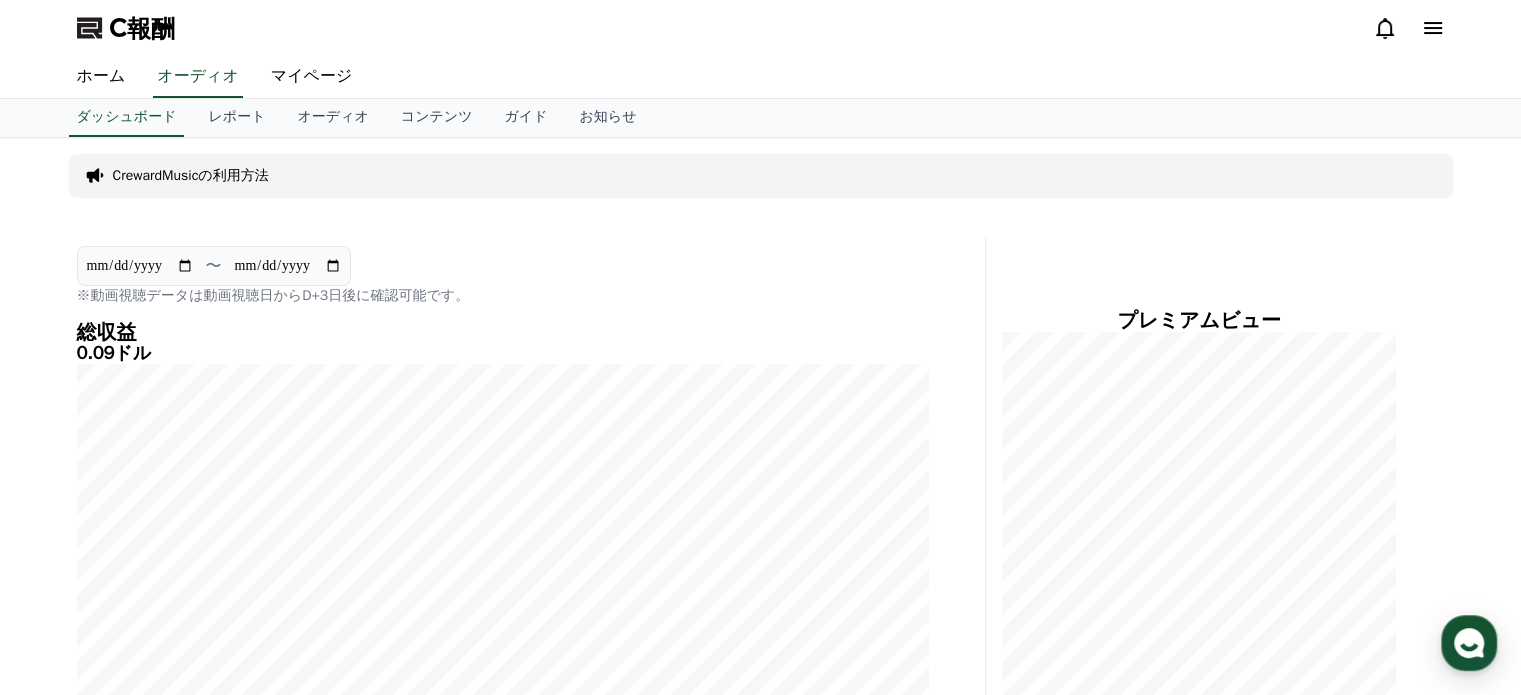 scroll, scrollTop: 0, scrollLeft: 0, axis: both 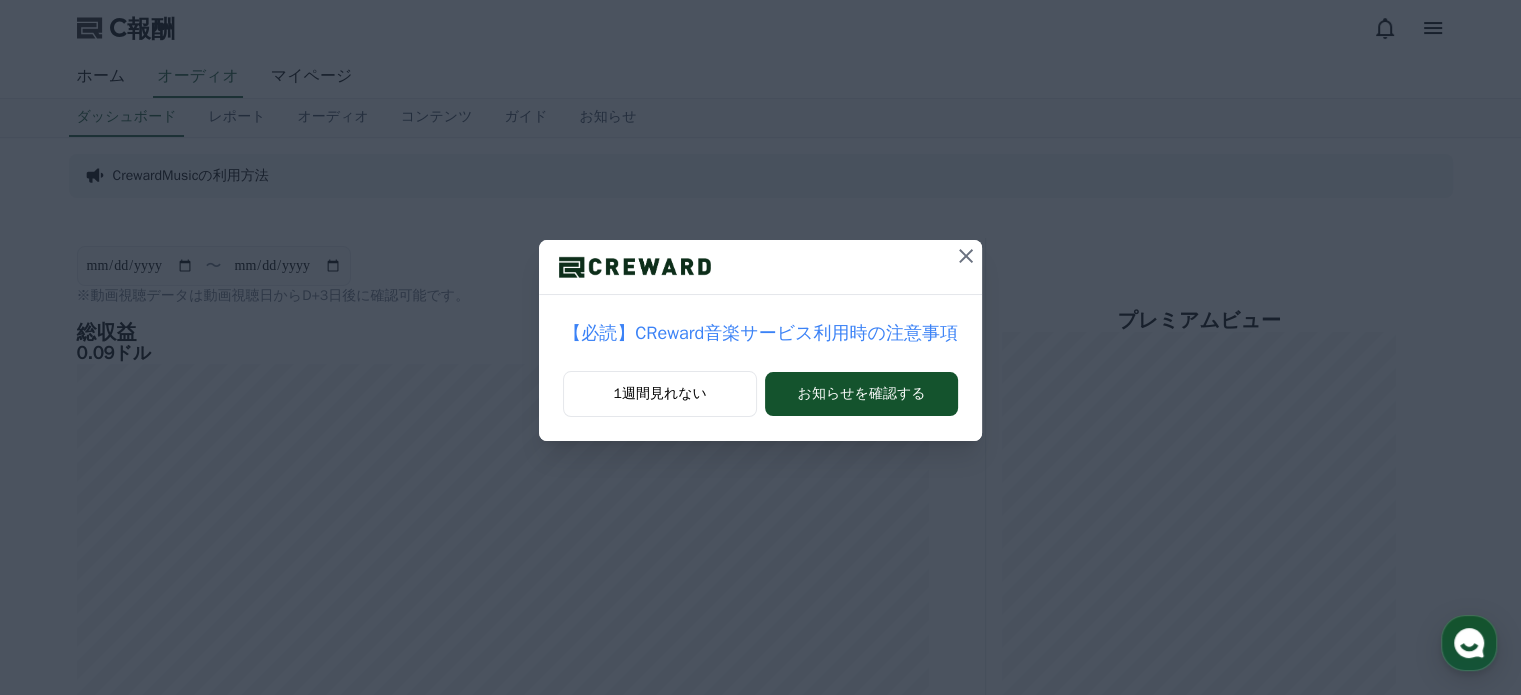 click 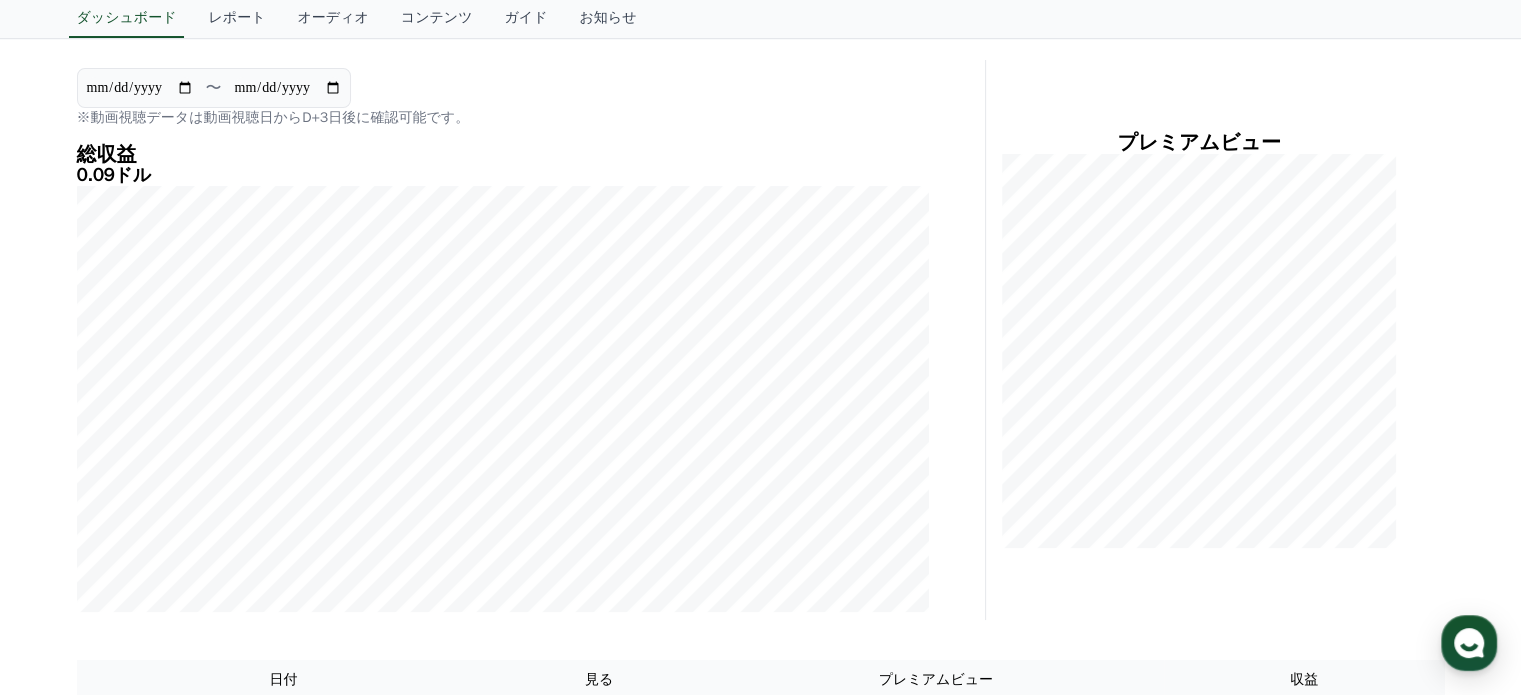scroll, scrollTop: 0, scrollLeft: 0, axis: both 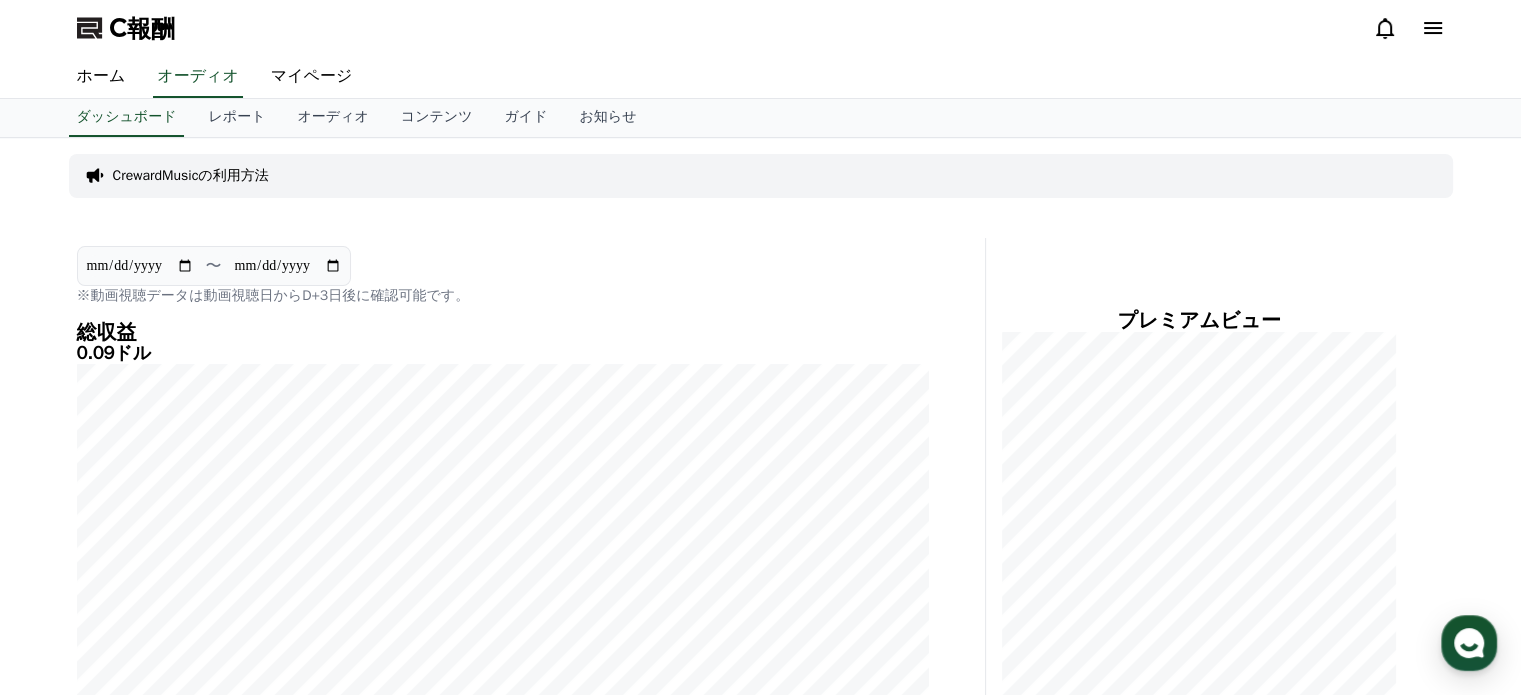 click on "CrewardMusicの利用方法" at bounding box center (191, 175) 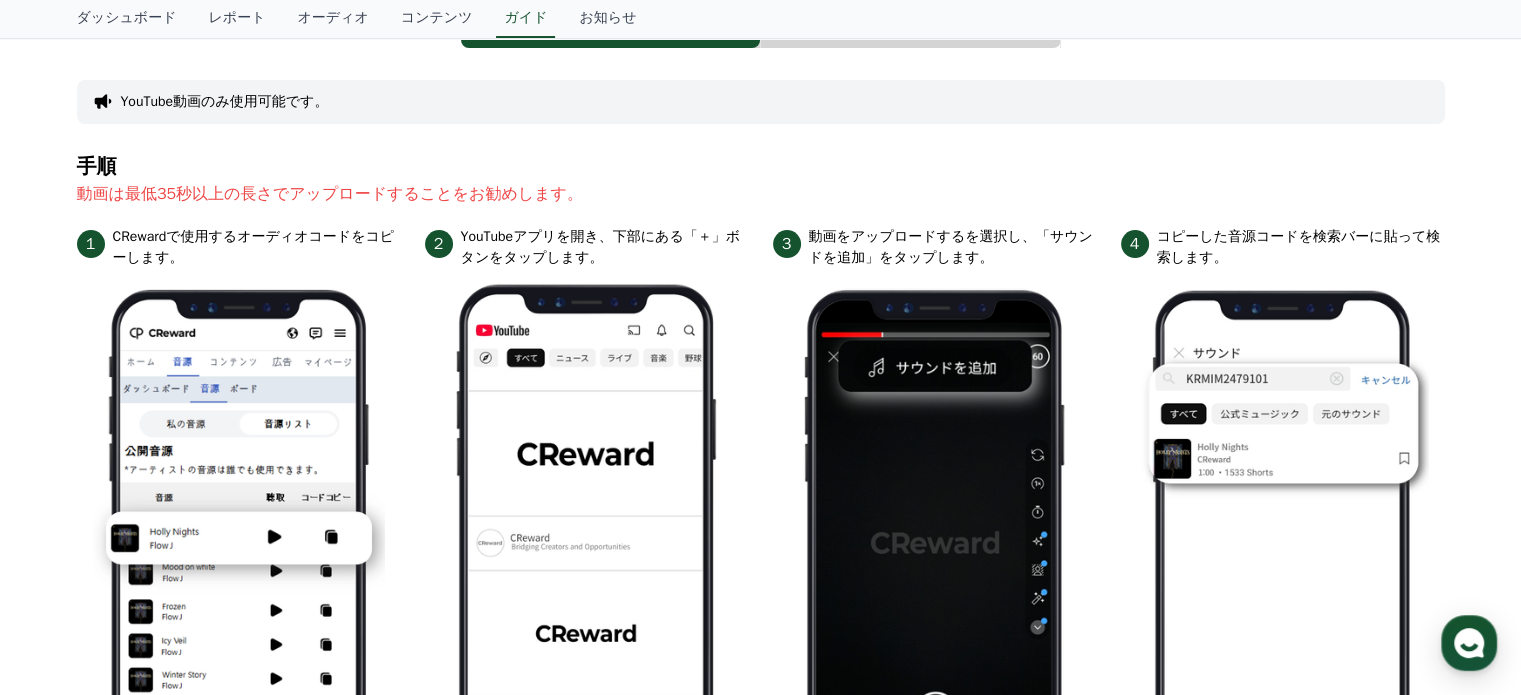 scroll, scrollTop: 62, scrollLeft: 0, axis: vertical 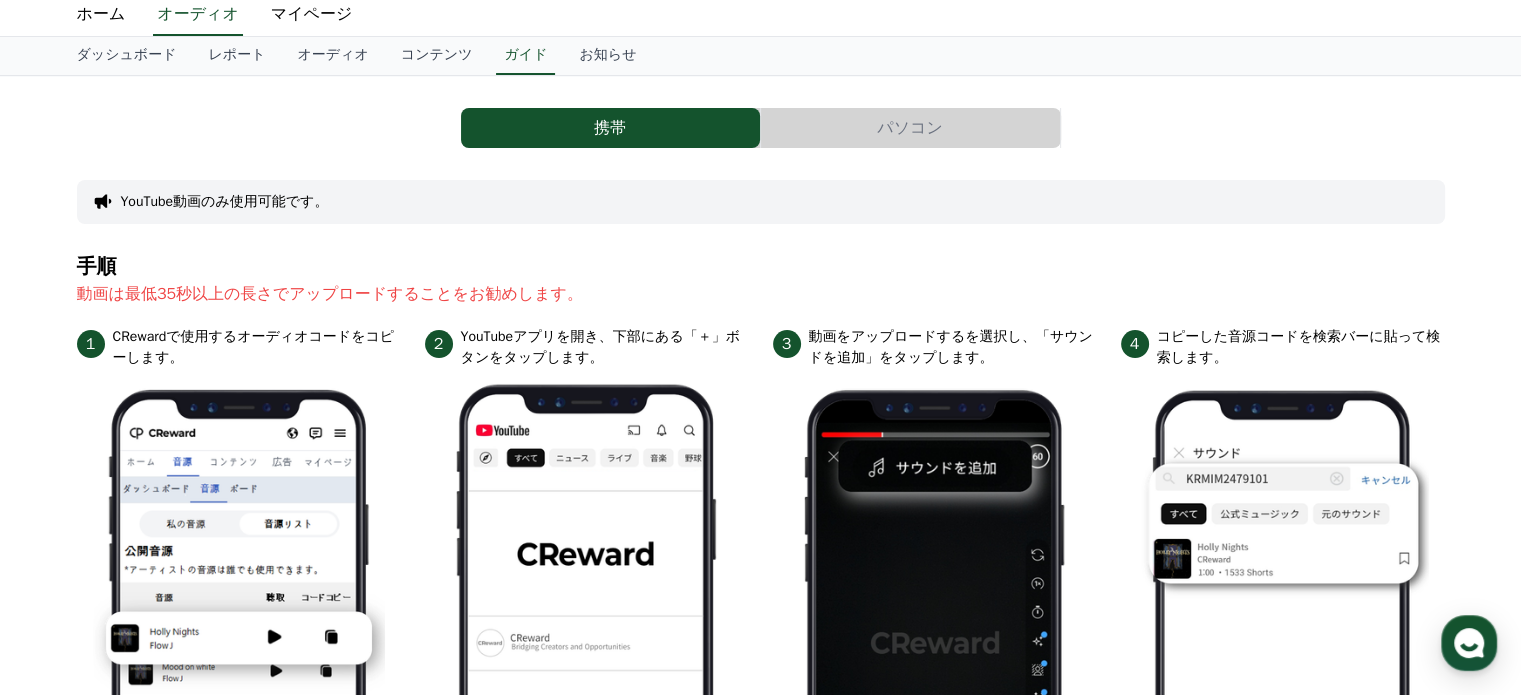click on "パソコン" at bounding box center (910, 128) 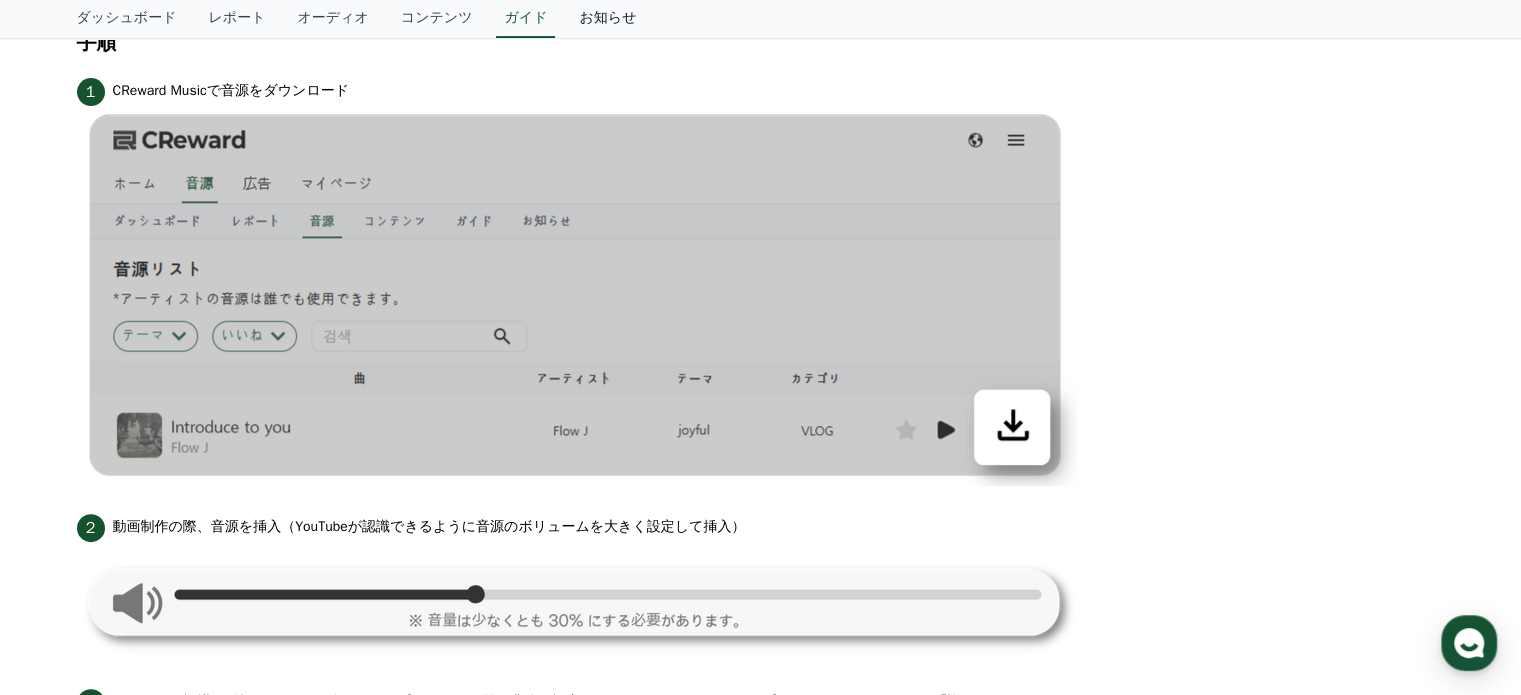 scroll, scrollTop: 400, scrollLeft: 0, axis: vertical 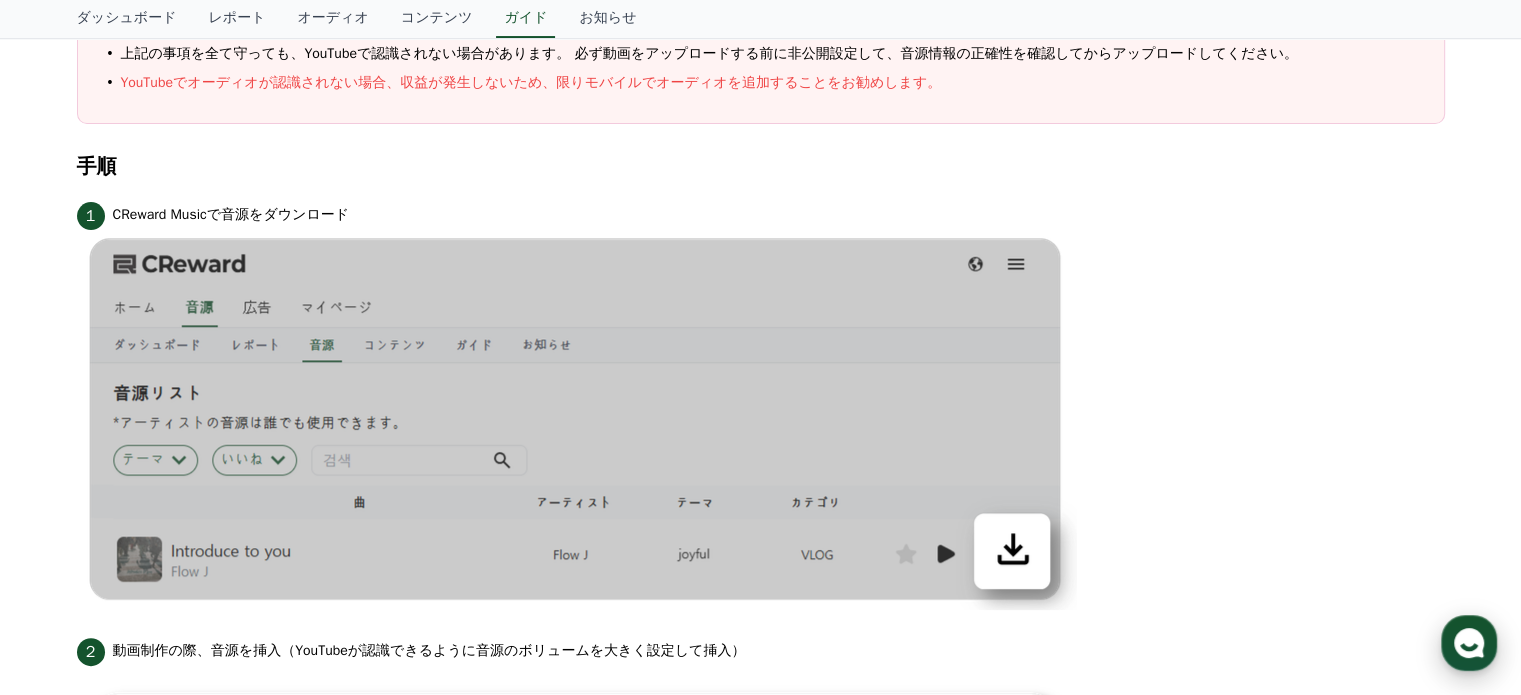 click at bounding box center [1469, 643] 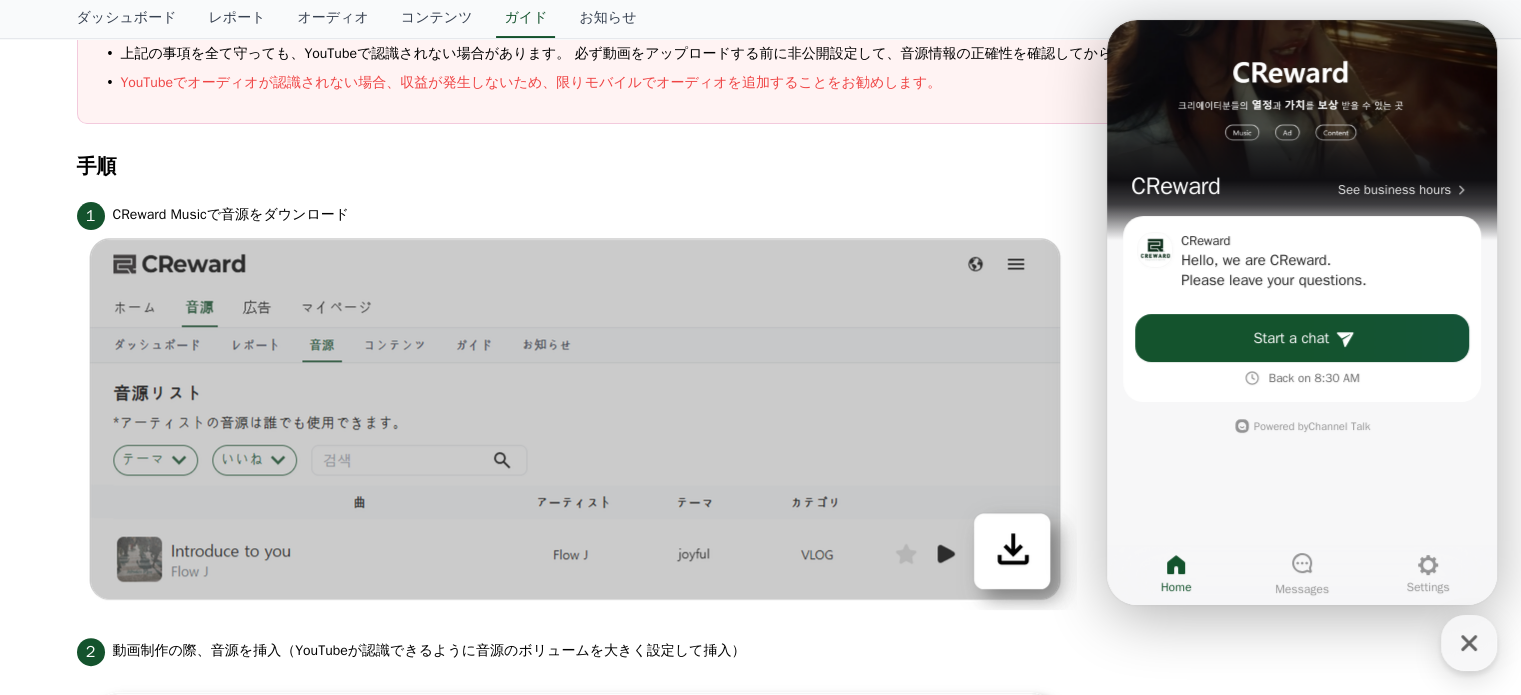 click on "手順" at bounding box center [761, 177] 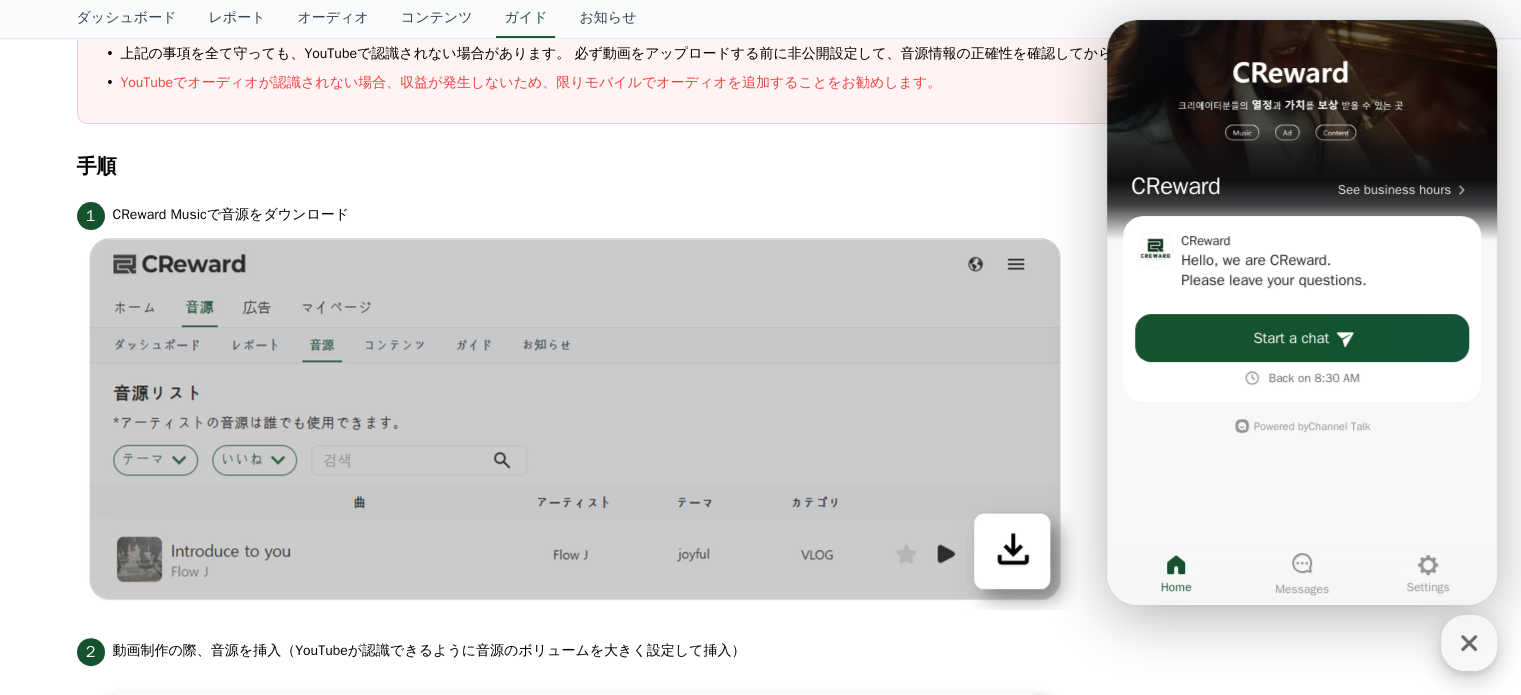 click 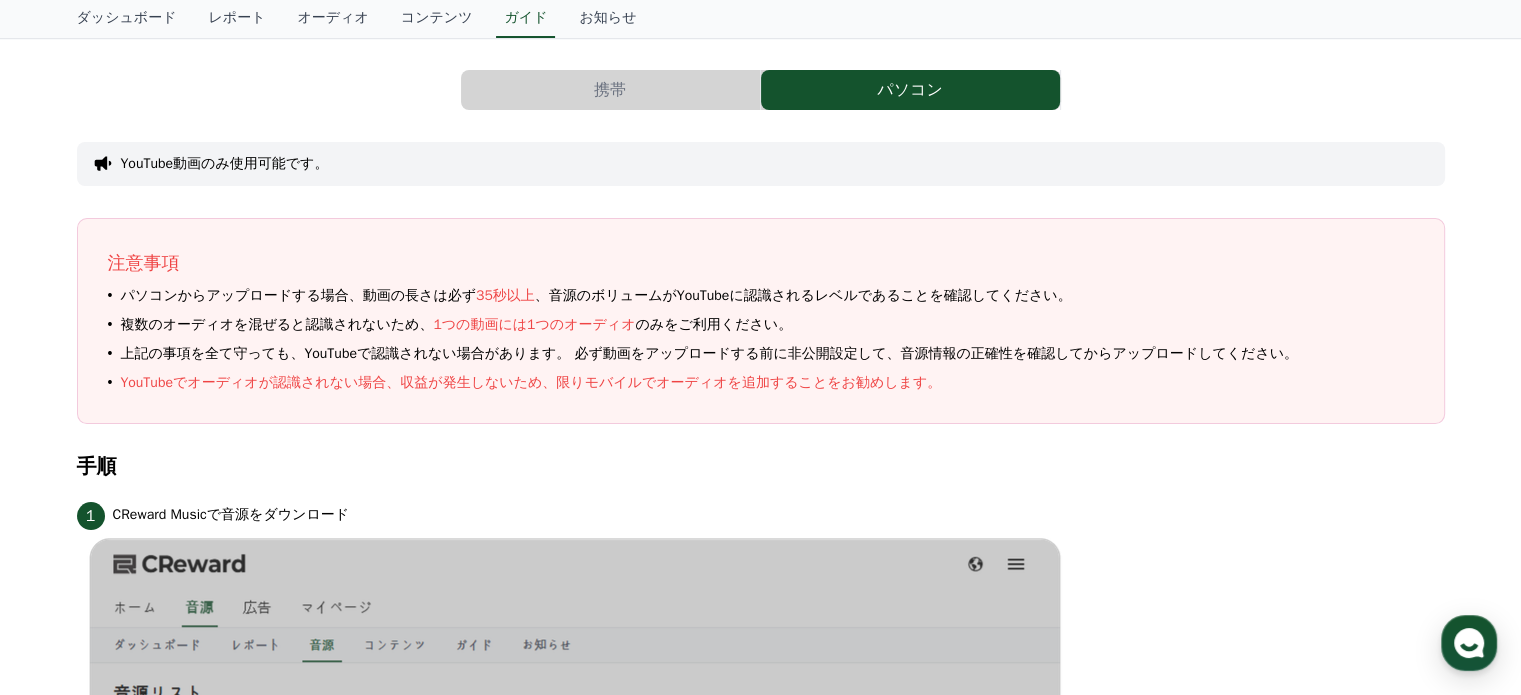 scroll, scrollTop: 0, scrollLeft: 0, axis: both 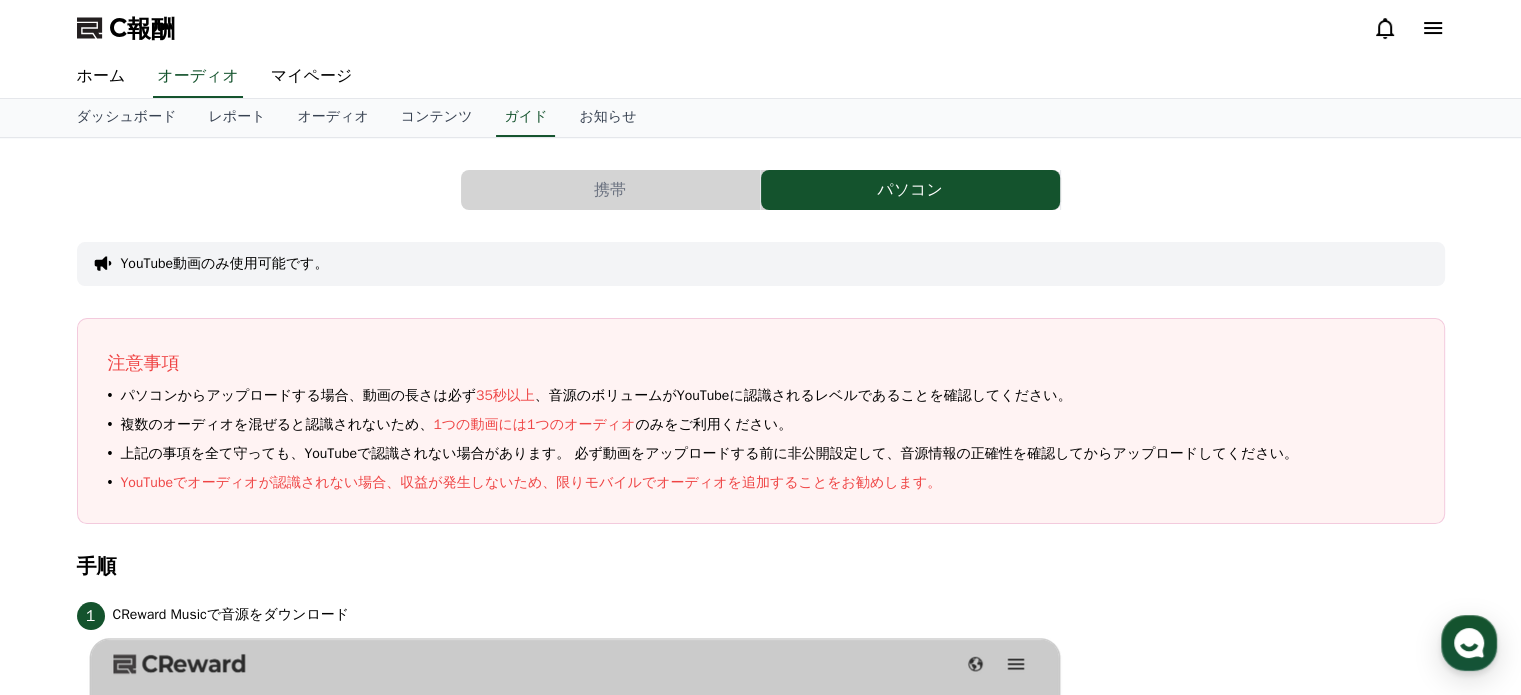 click on "C報酬" at bounding box center (761, 28) 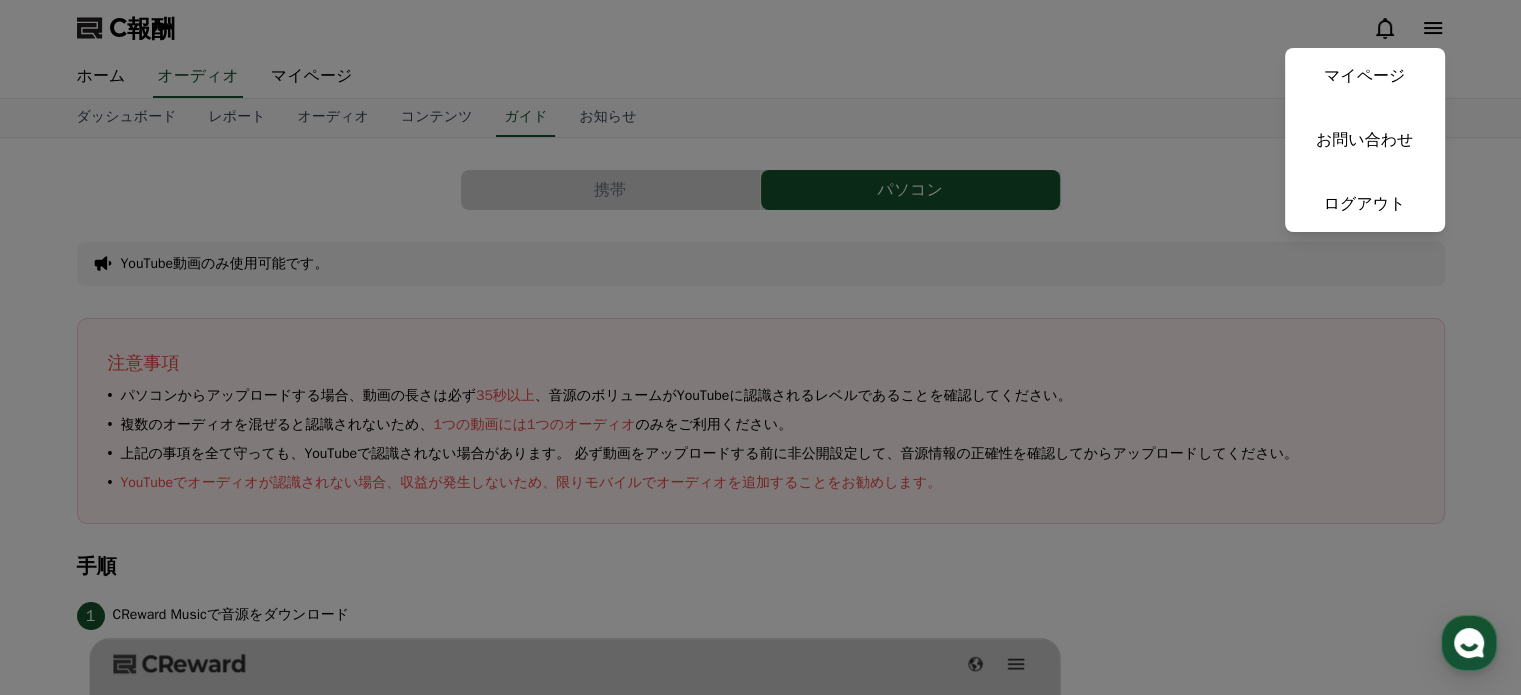 click at bounding box center (760, 347) 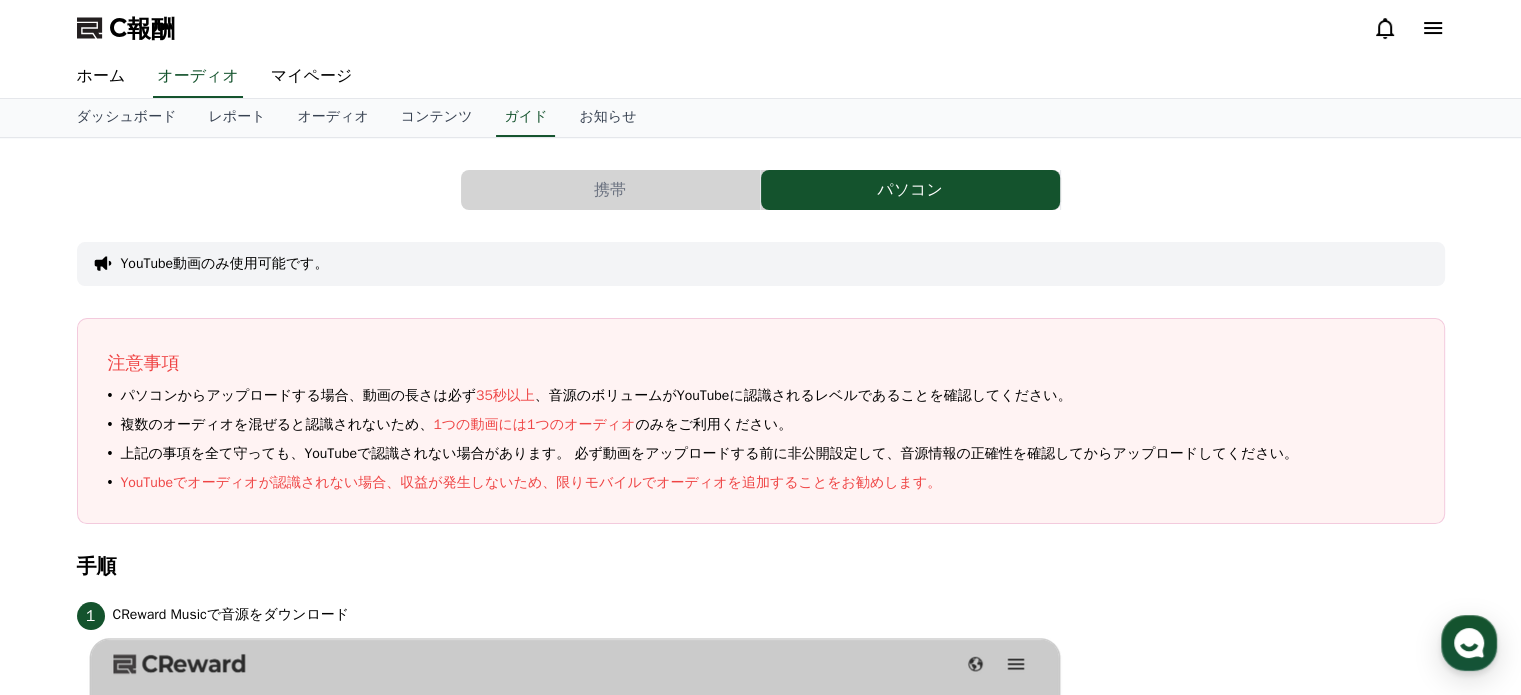 click 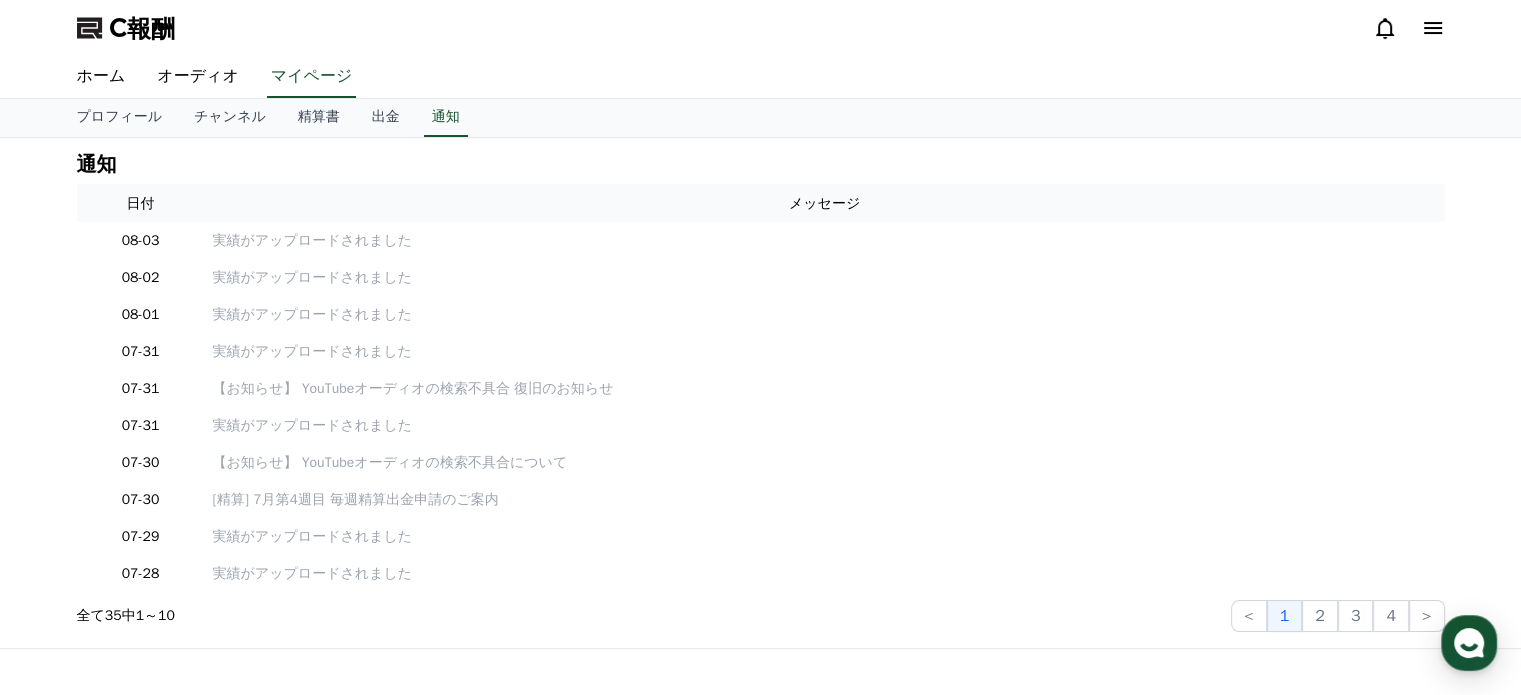 scroll, scrollTop: 0, scrollLeft: 0, axis: both 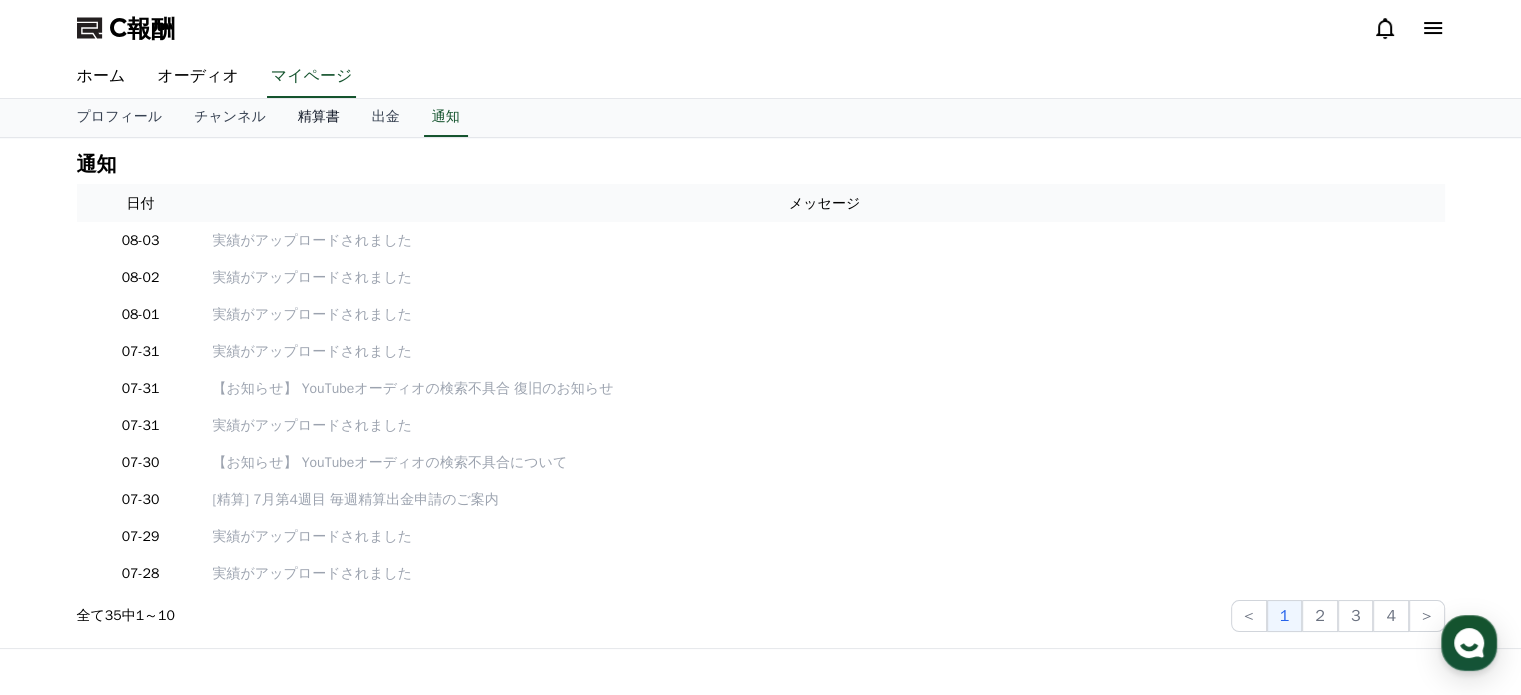click on "精算書" at bounding box center (319, 116) 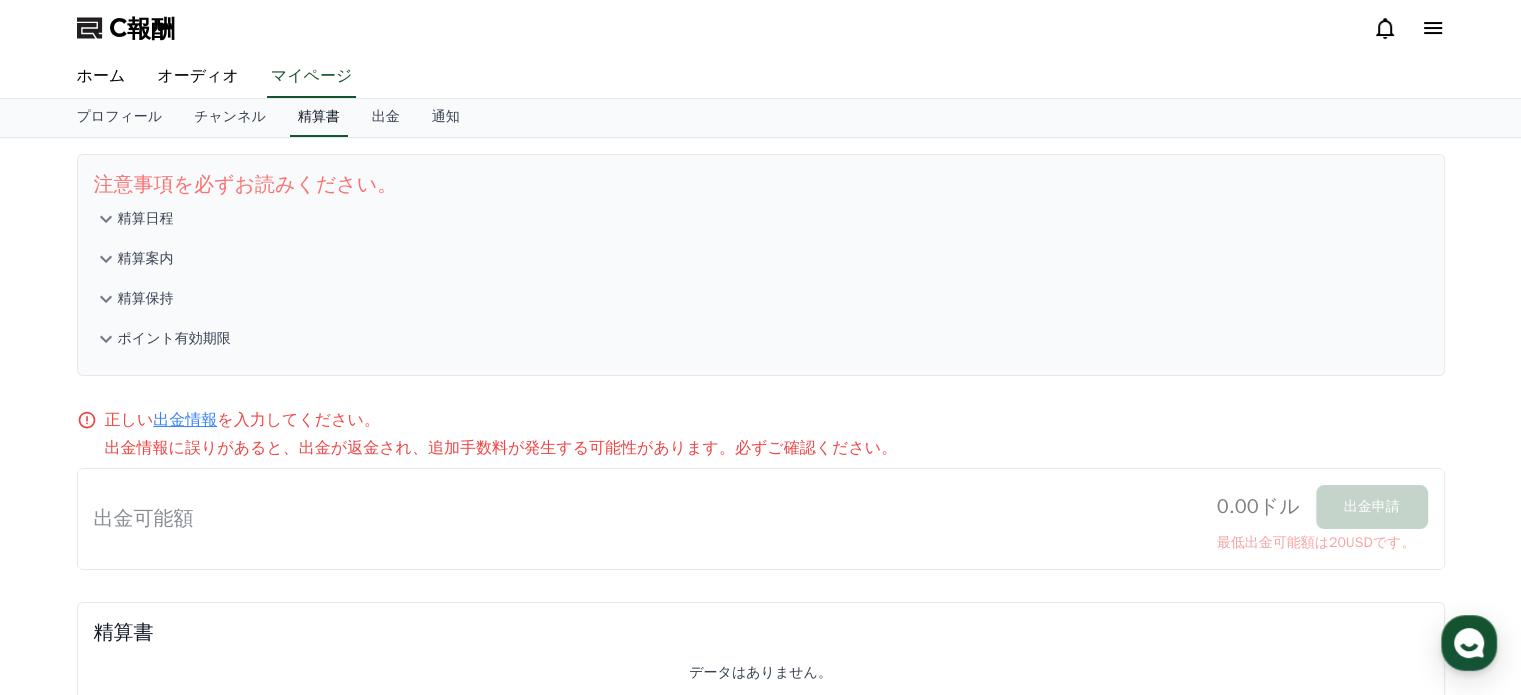 scroll, scrollTop: 0, scrollLeft: 0, axis: both 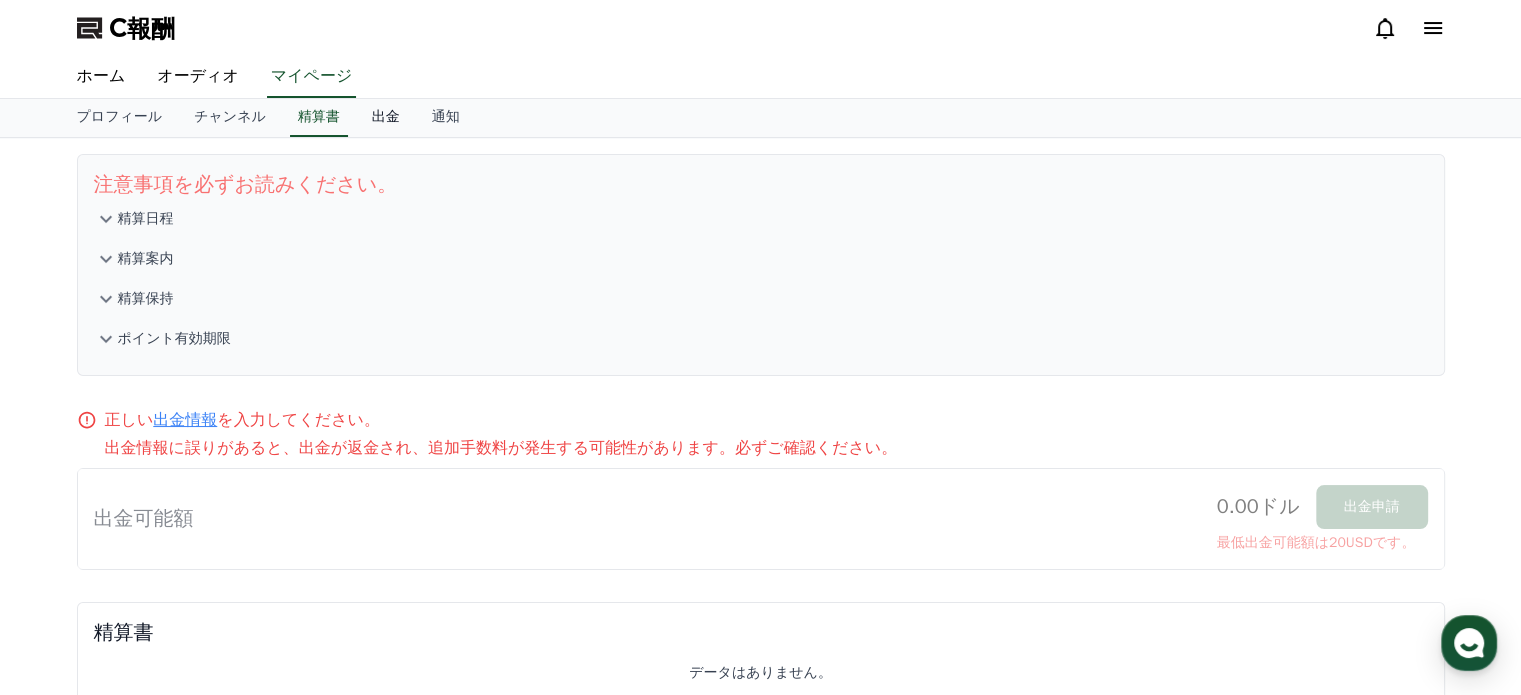 click on "出金" at bounding box center (386, 118) 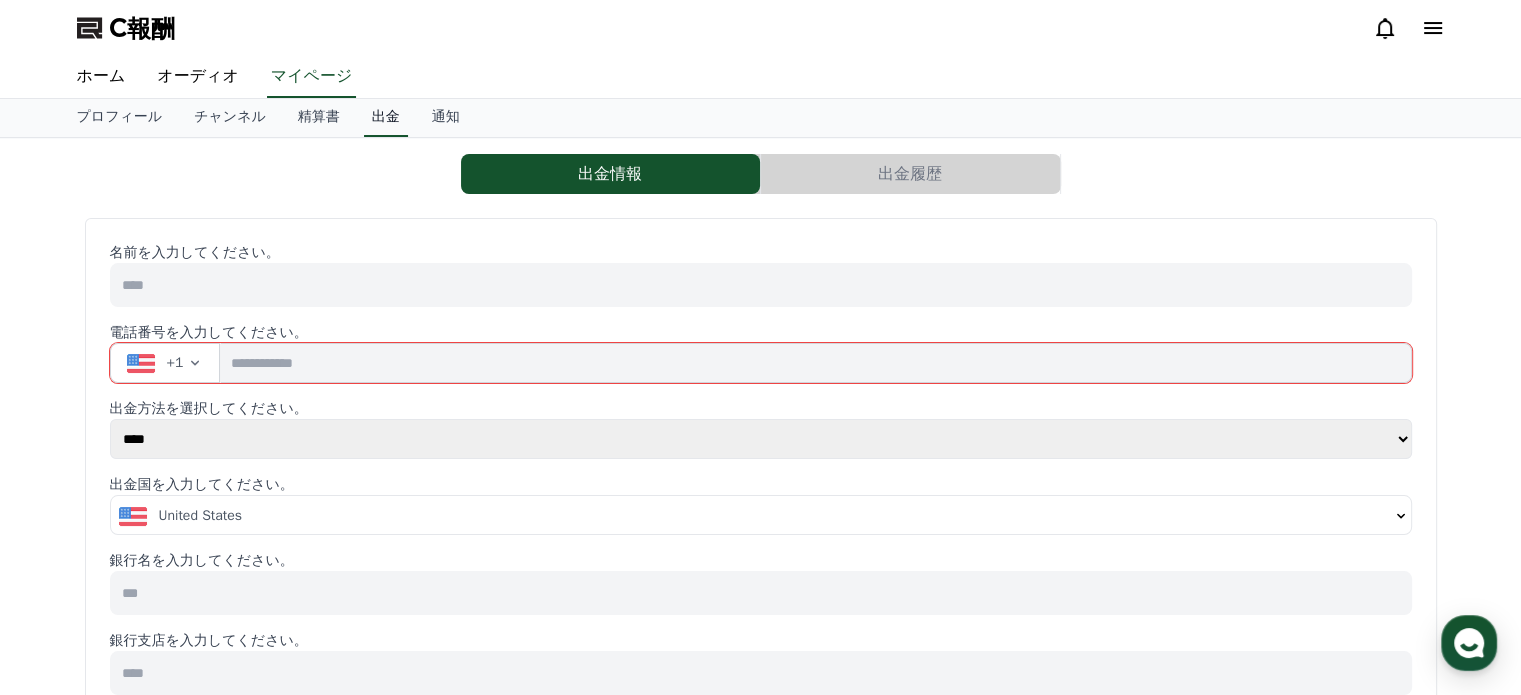 select 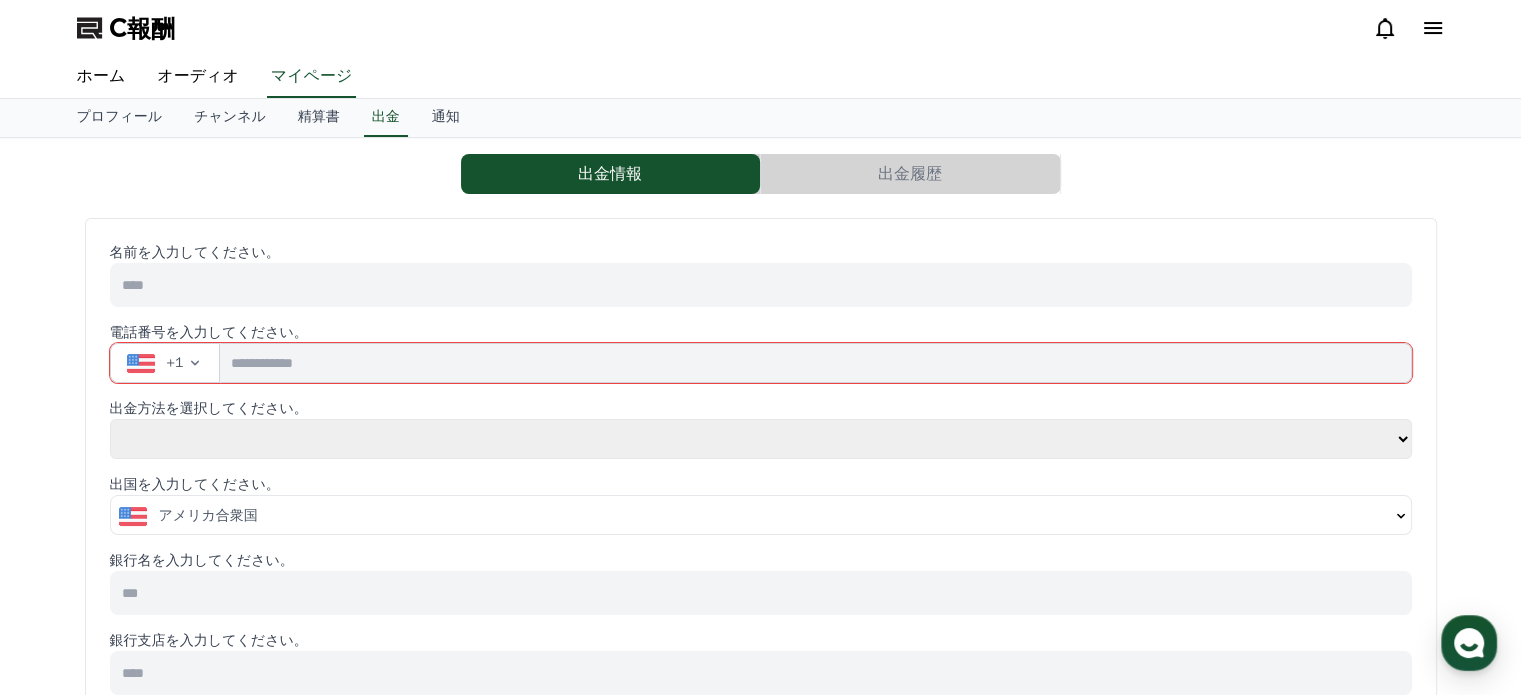 scroll, scrollTop: 0, scrollLeft: 0, axis: both 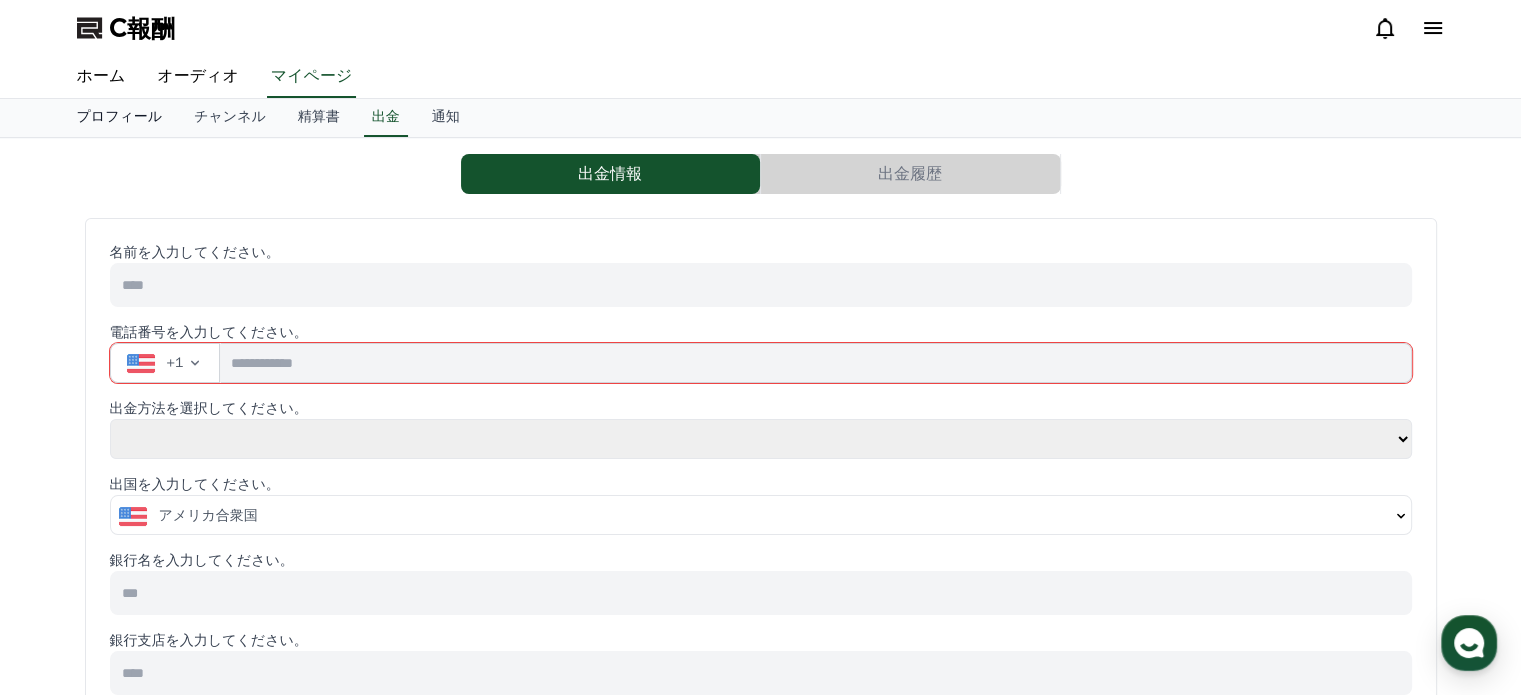 click on "プロフィール" at bounding box center [120, 116] 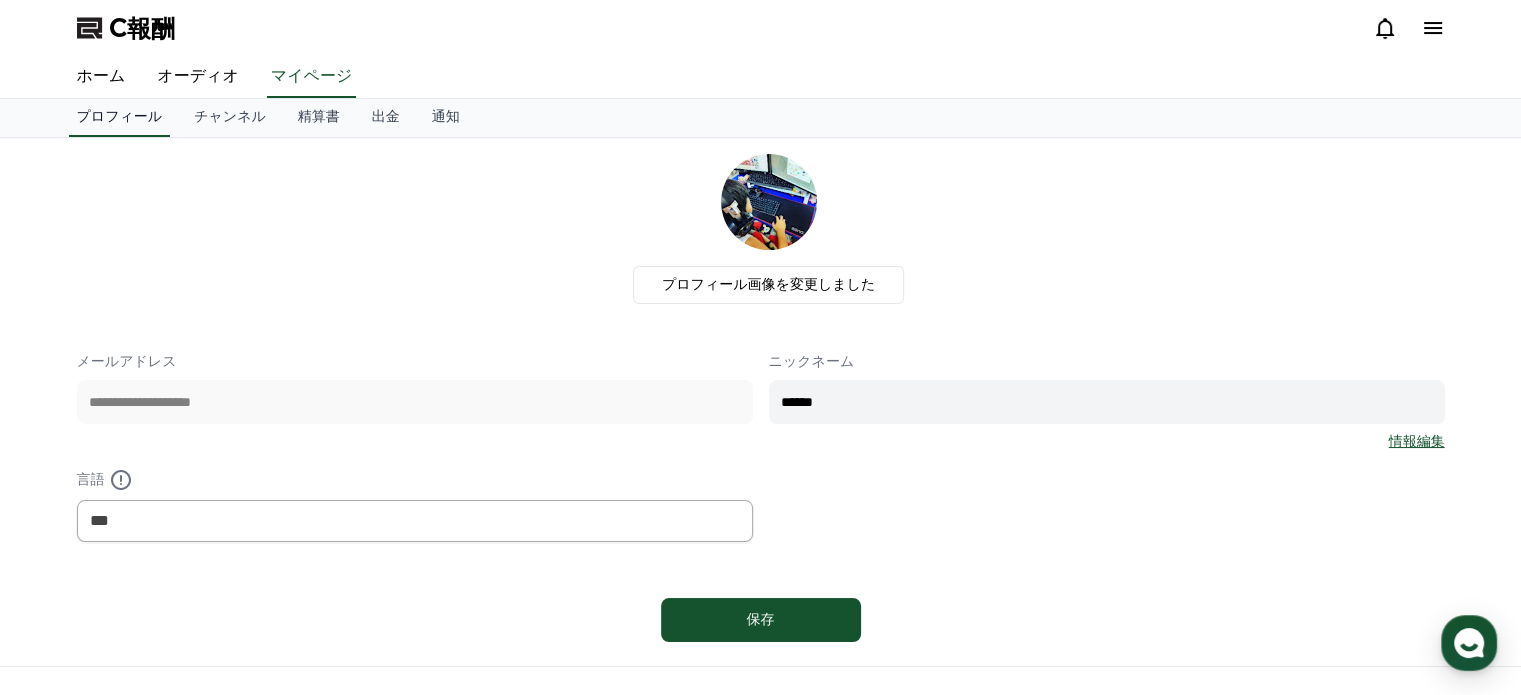 scroll, scrollTop: 0, scrollLeft: 0, axis: both 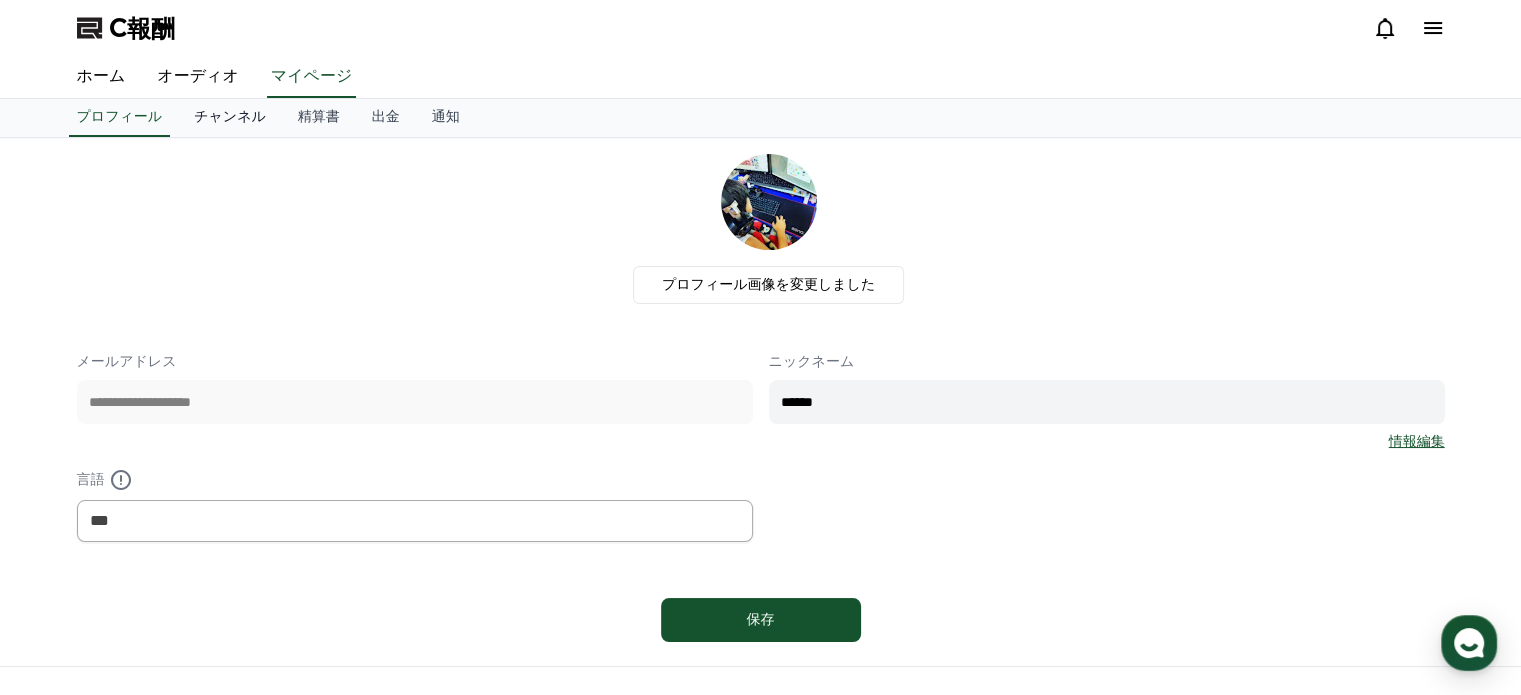 click on "チャンネル" at bounding box center [230, 116] 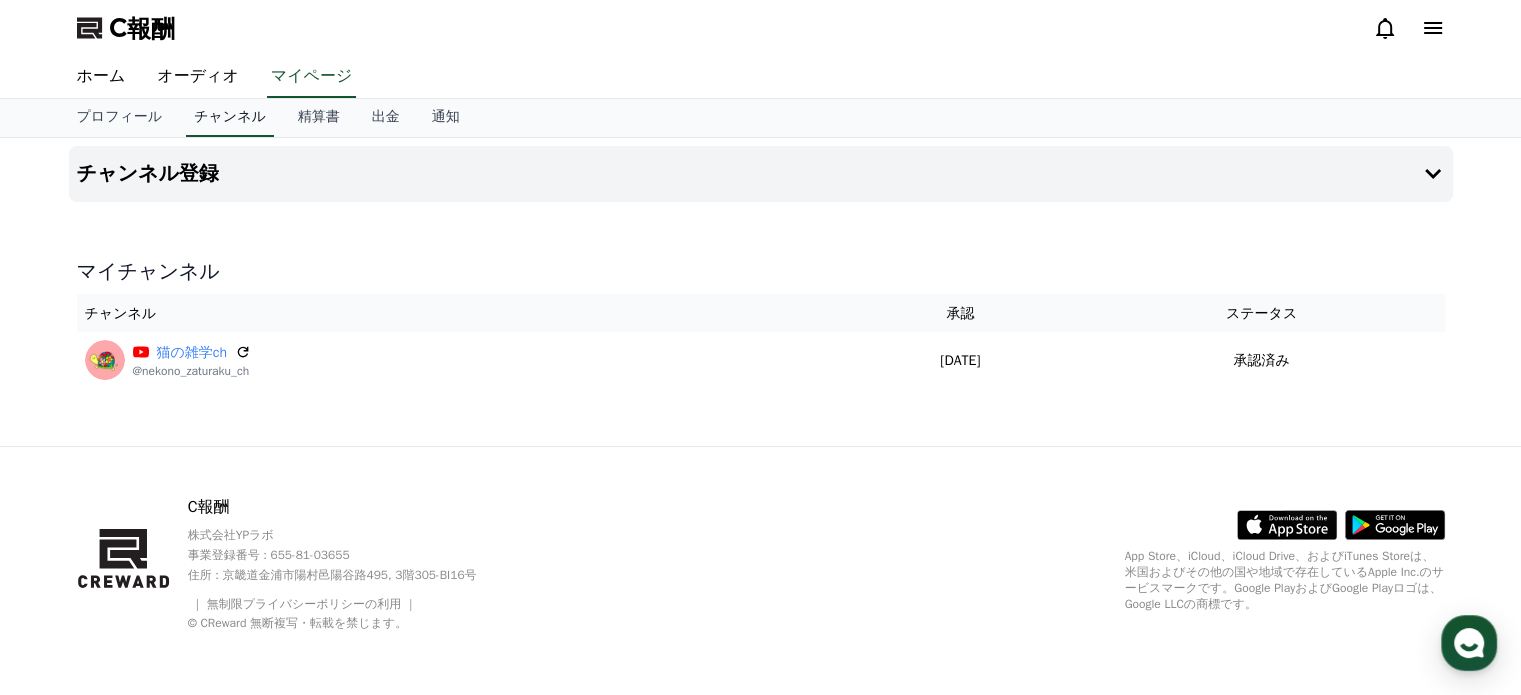 scroll, scrollTop: 0, scrollLeft: 0, axis: both 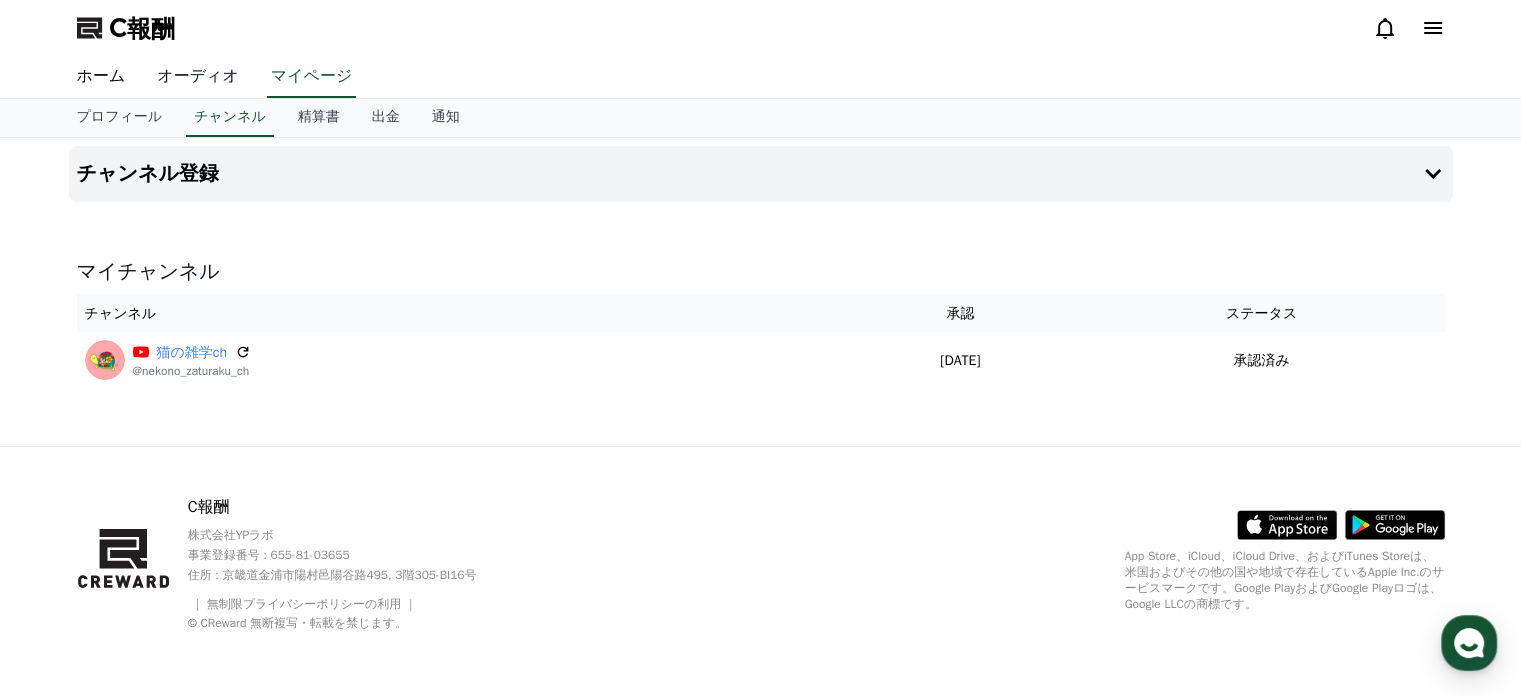 click on "オーディオ" at bounding box center [198, 76] 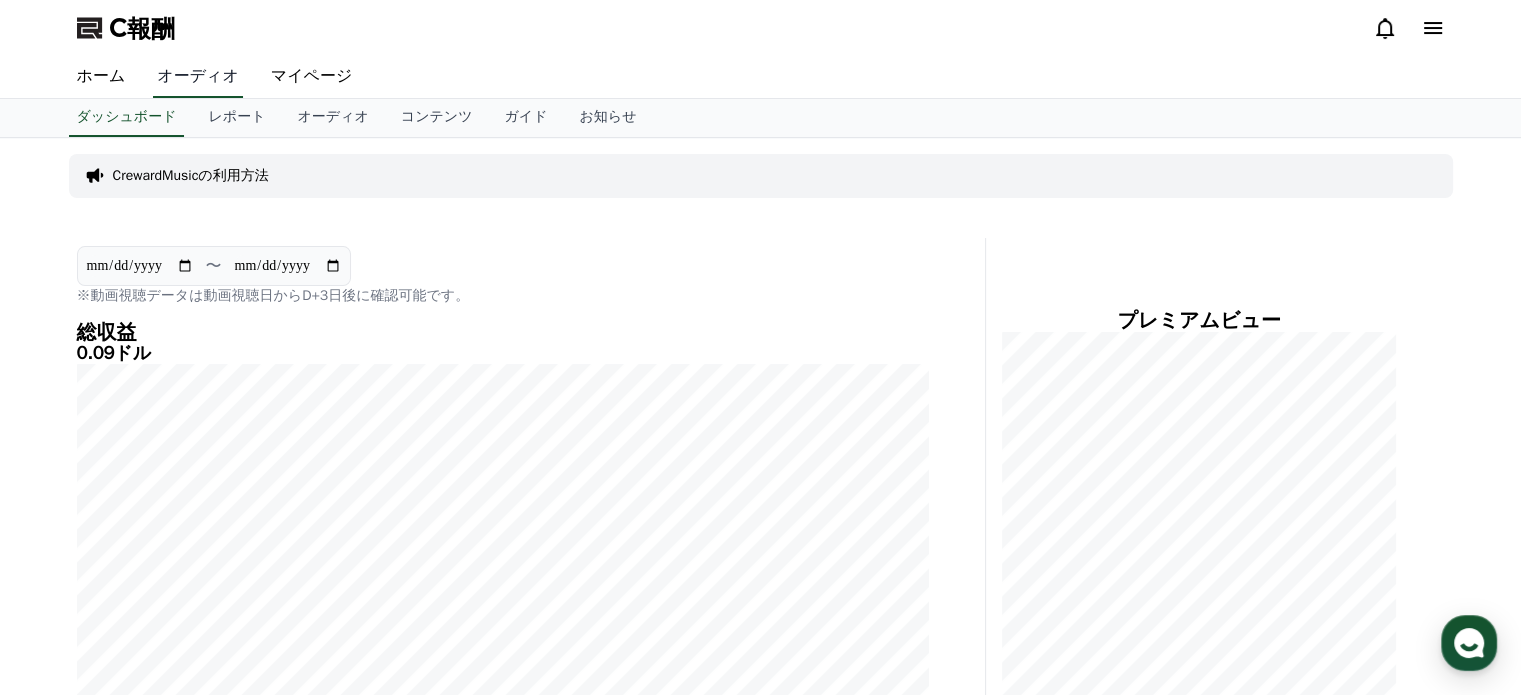 scroll, scrollTop: 0, scrollLeft: 0, axis: both 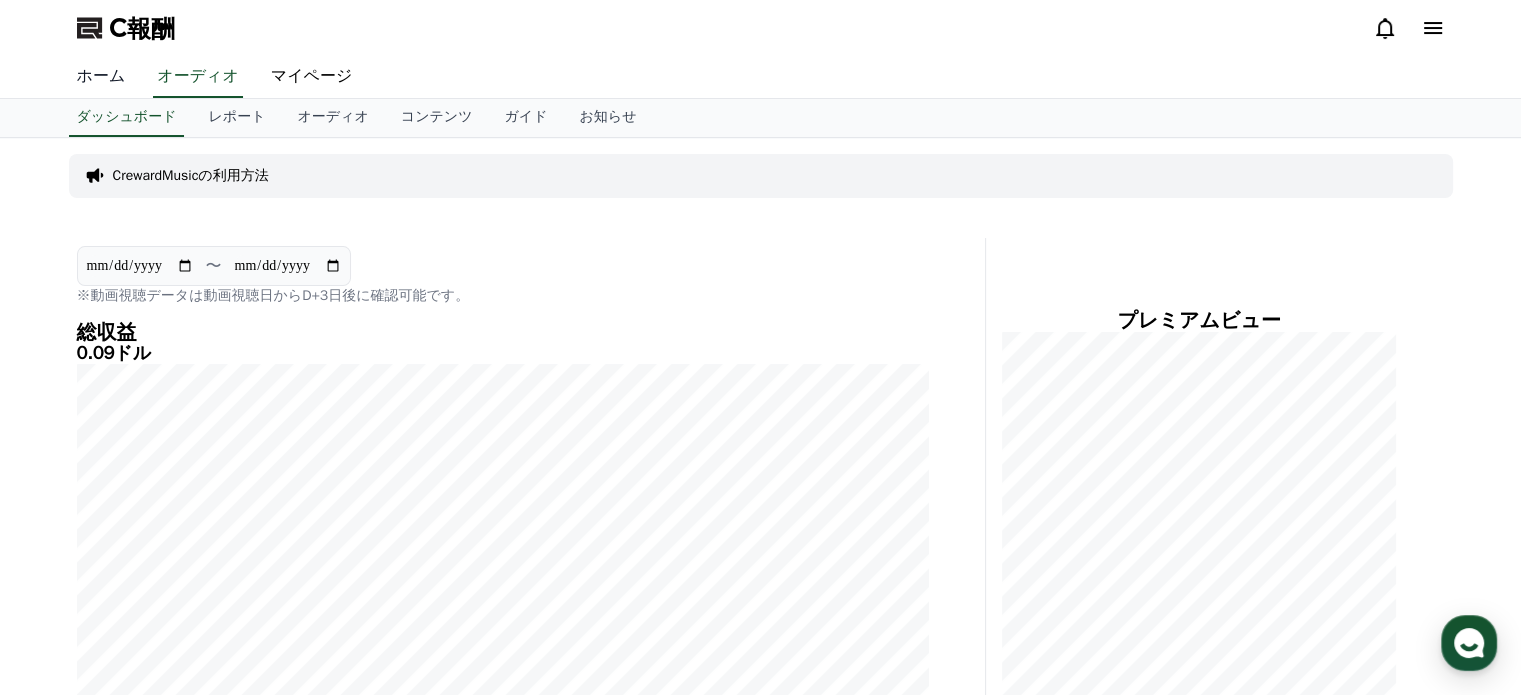click on "ホーム" at bounding box center [101, 77] 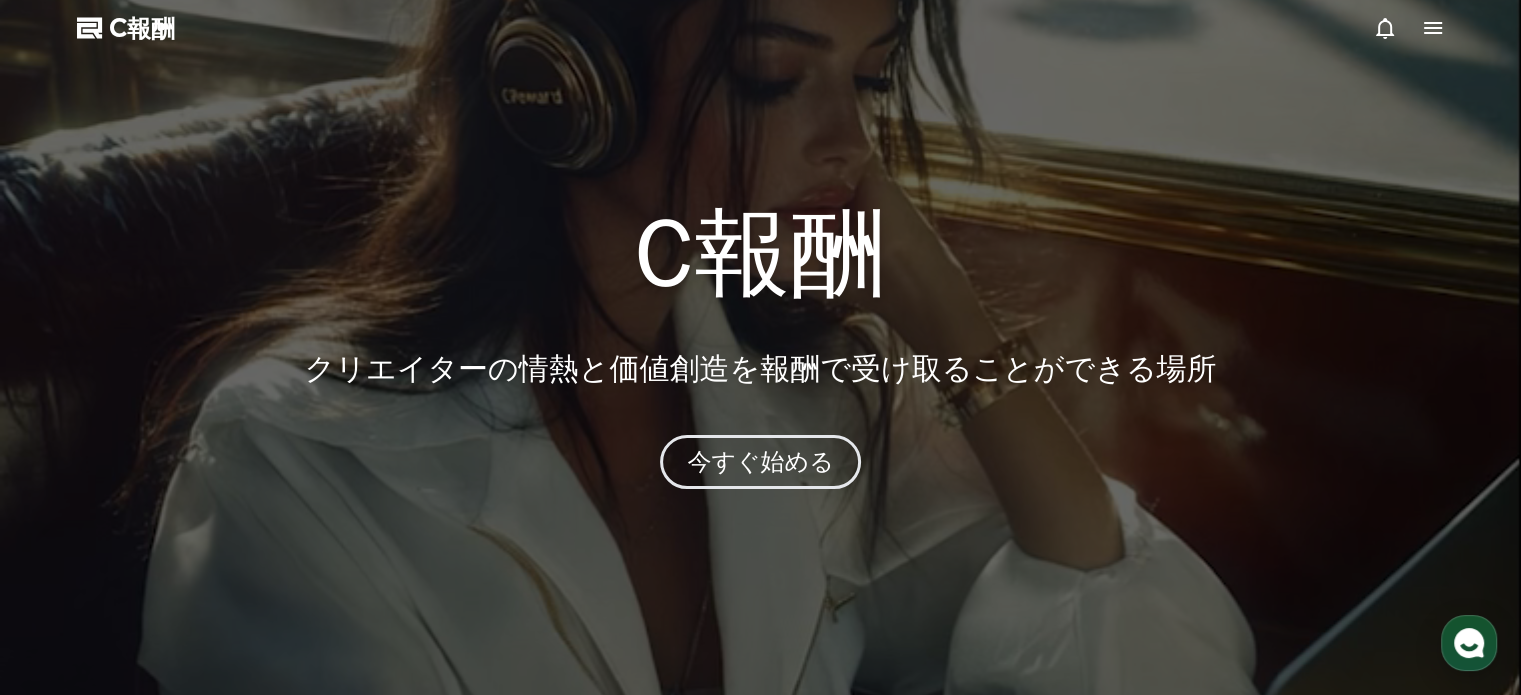 scroll, scrollTop: 0, scrollLeft: 0, axis: both 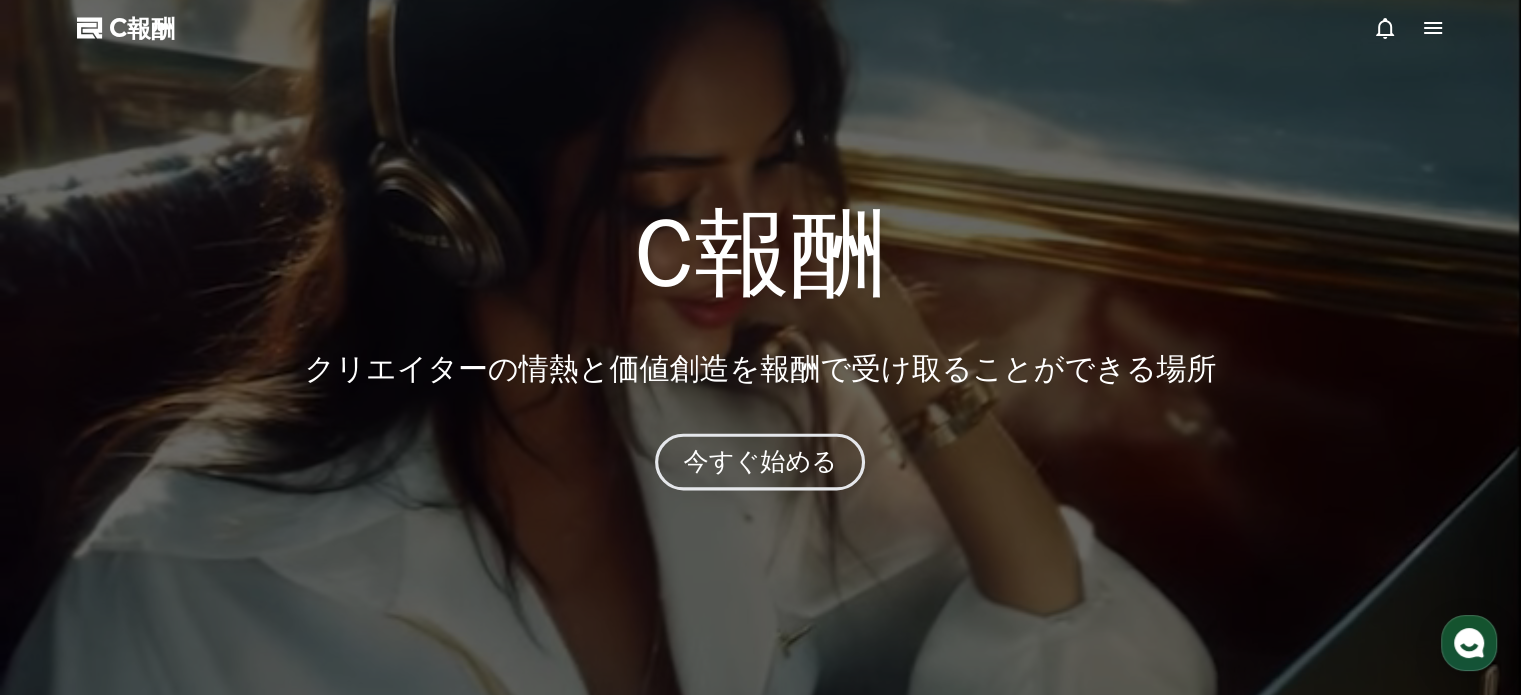 click on "今すぐ始める" at bounding box center [760, 461] 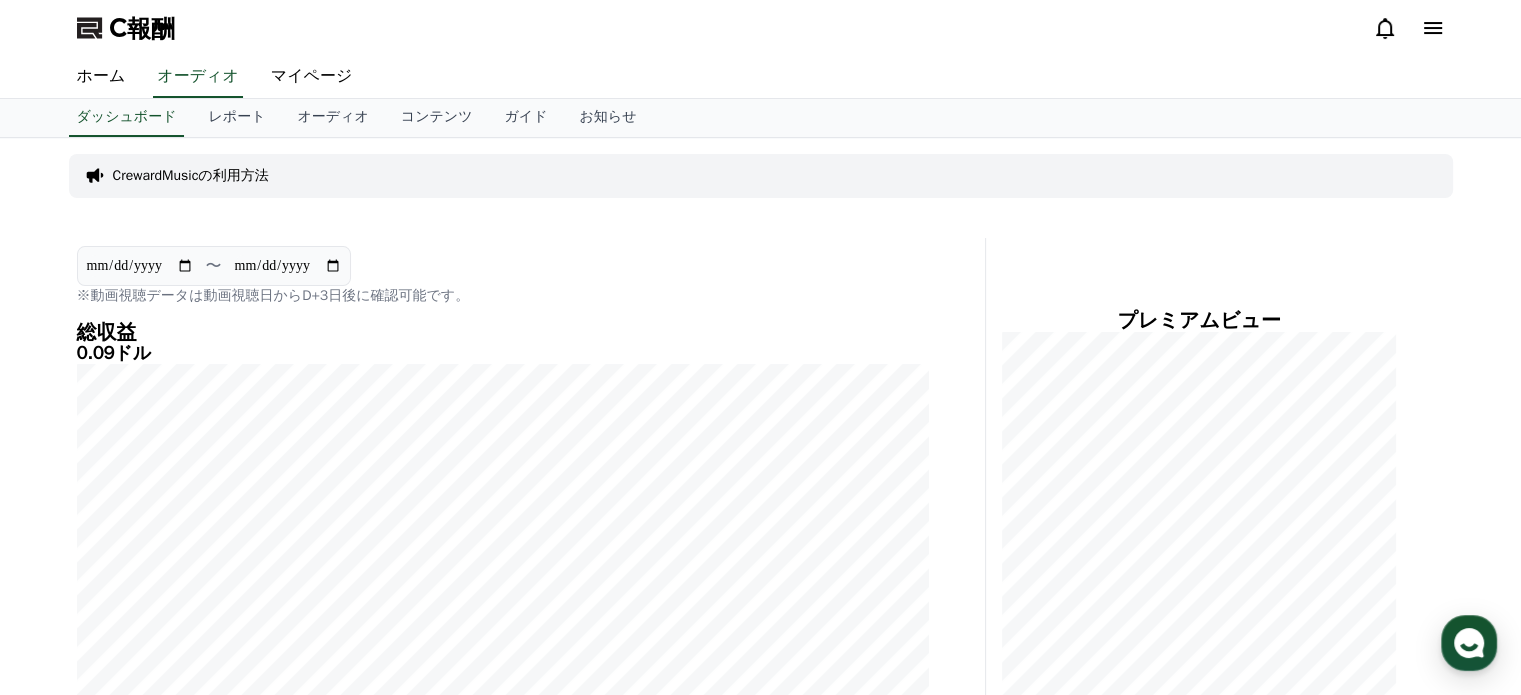 scroll, scrollTop: 0, scrollLeft: 0, axis: both 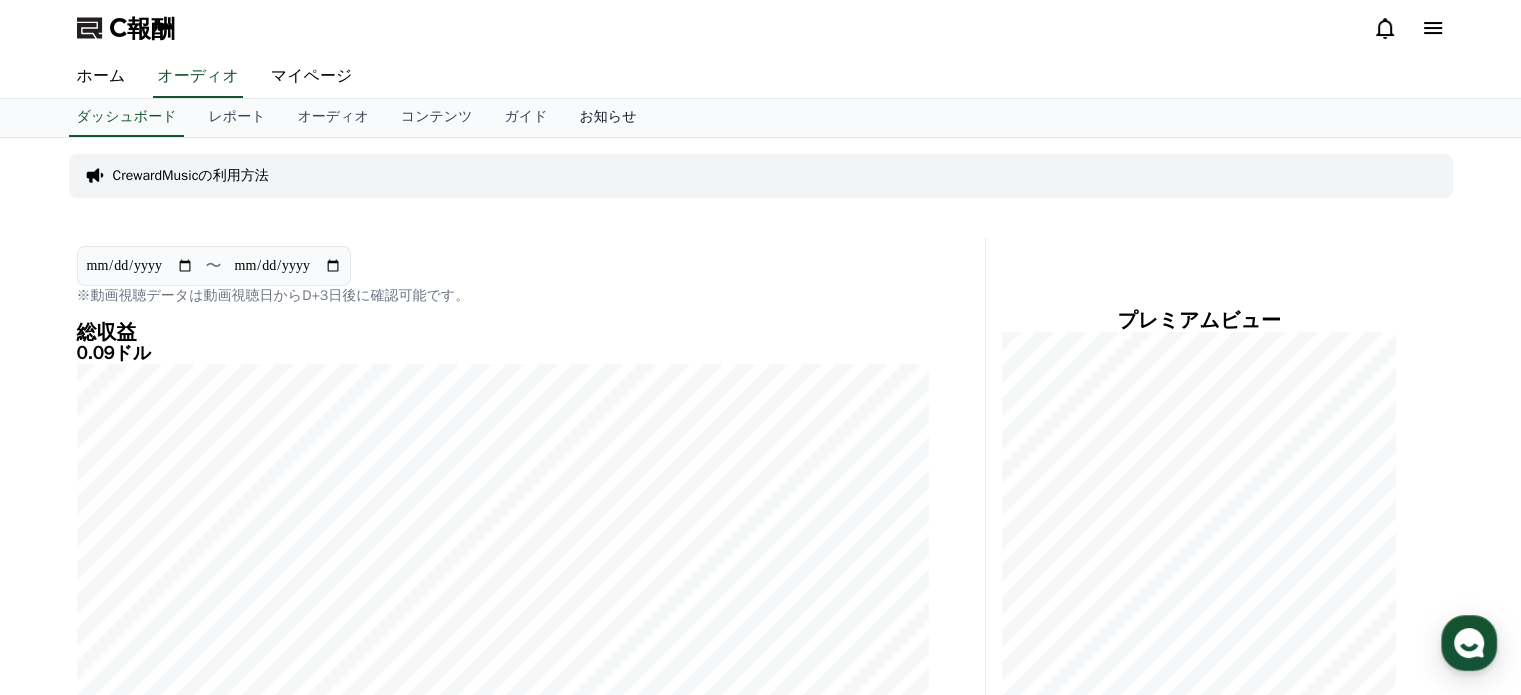 click on "お知らせ" at bounding box center [607, 116] 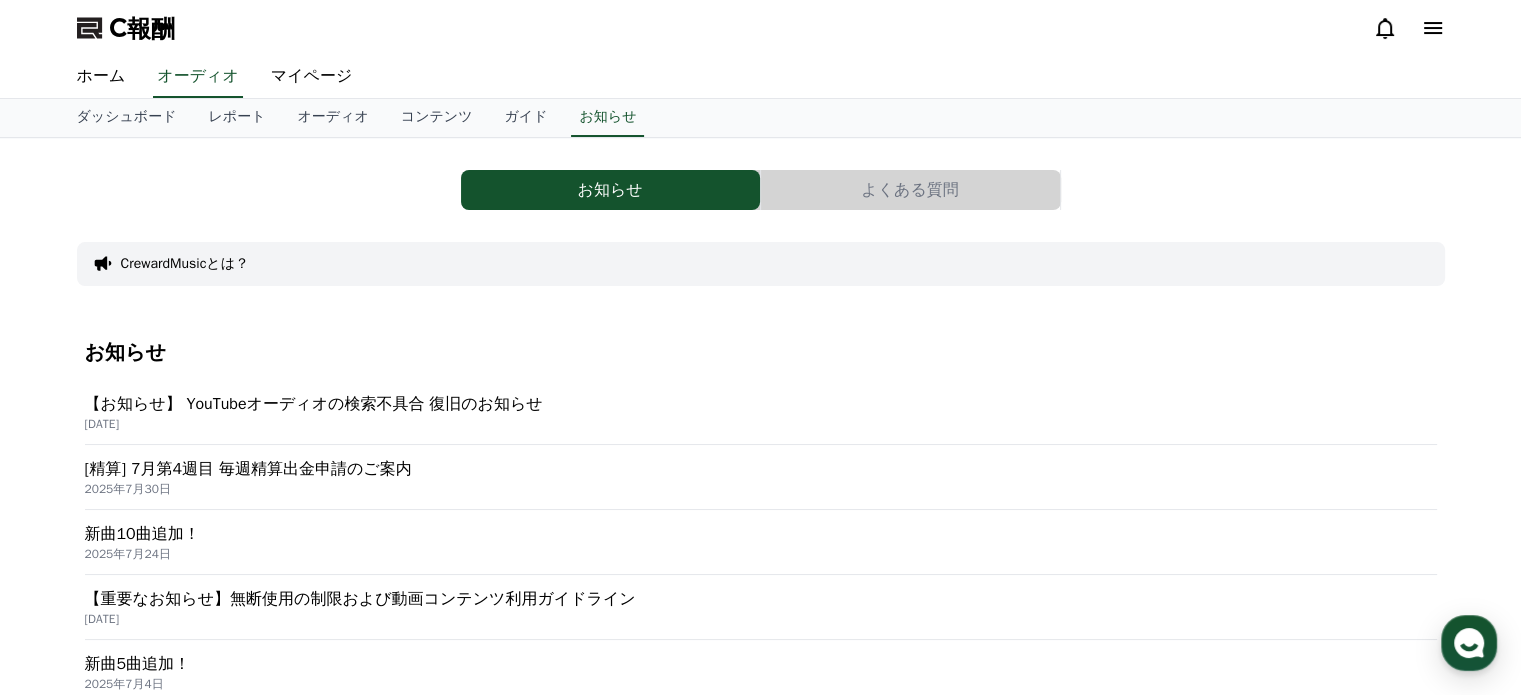 scroll, scrollTop: 0, scrollLeft: 0, axis: both 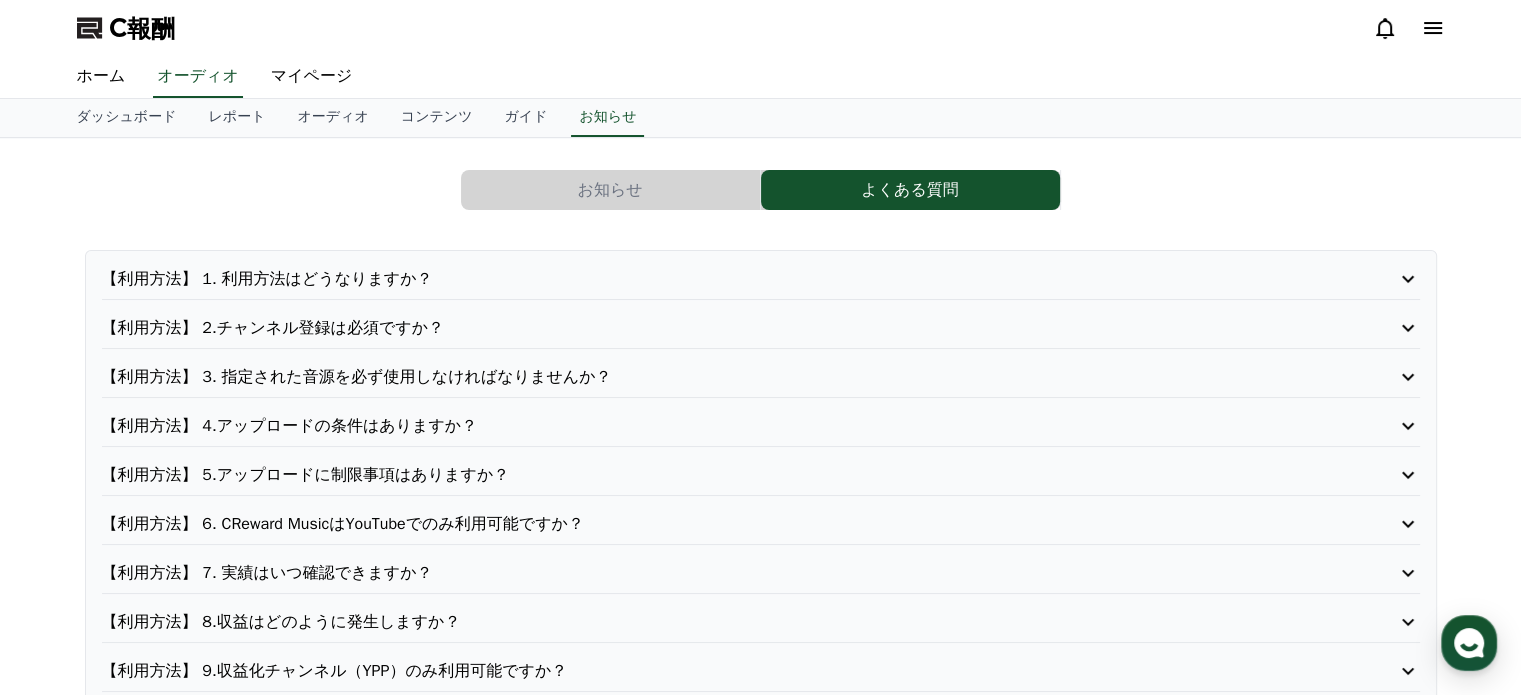 click on "お知らせ" at bounding box center [610, 190] 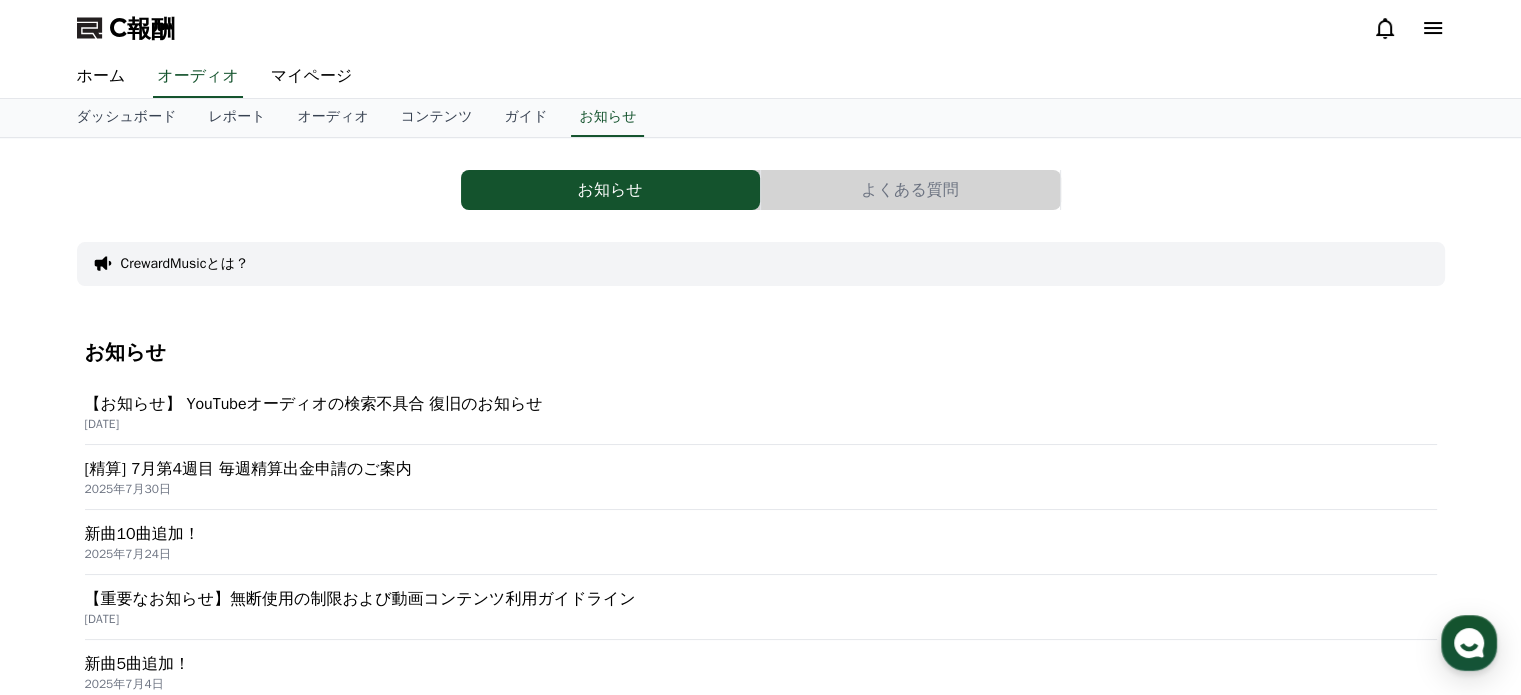 scroll, scrollTop: 0, scrollLeft: 0, axis: both 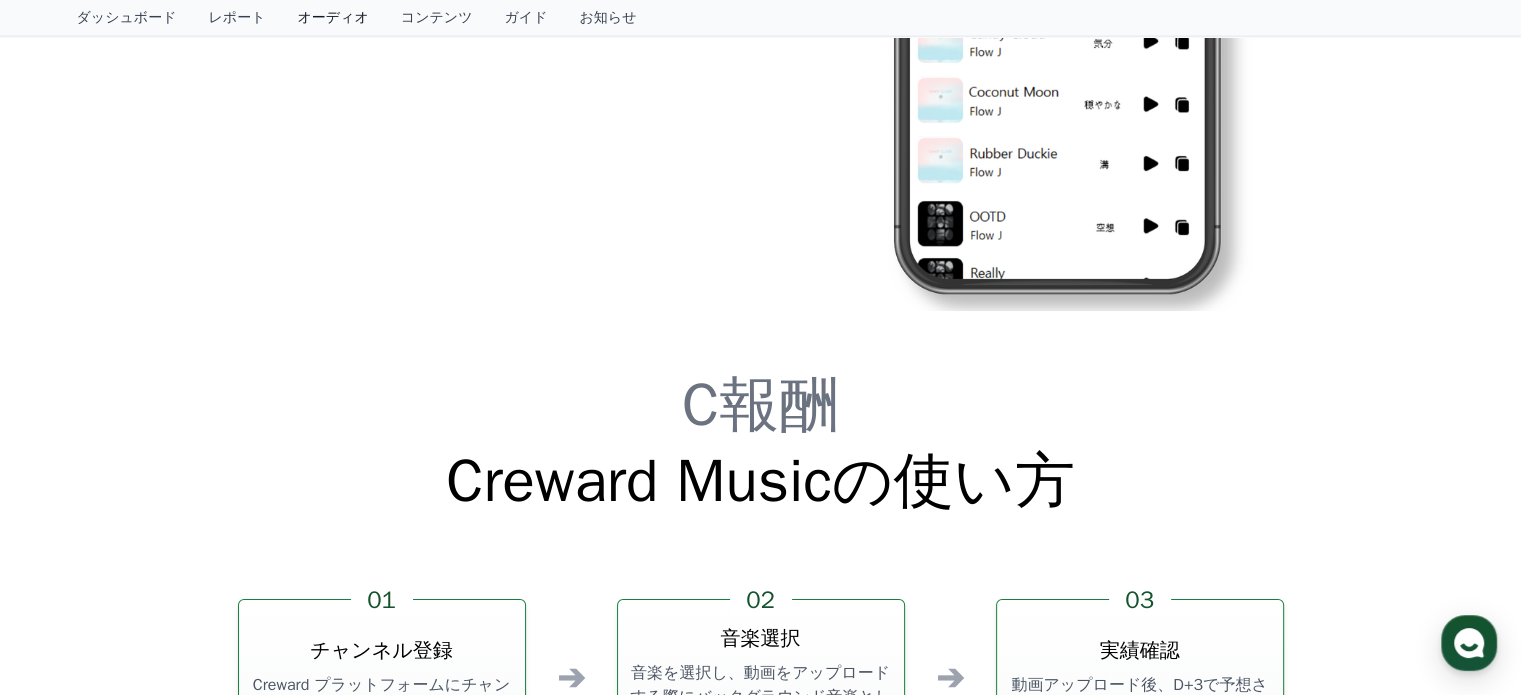 click on "オーディオ" at bounding box center [332, 18] 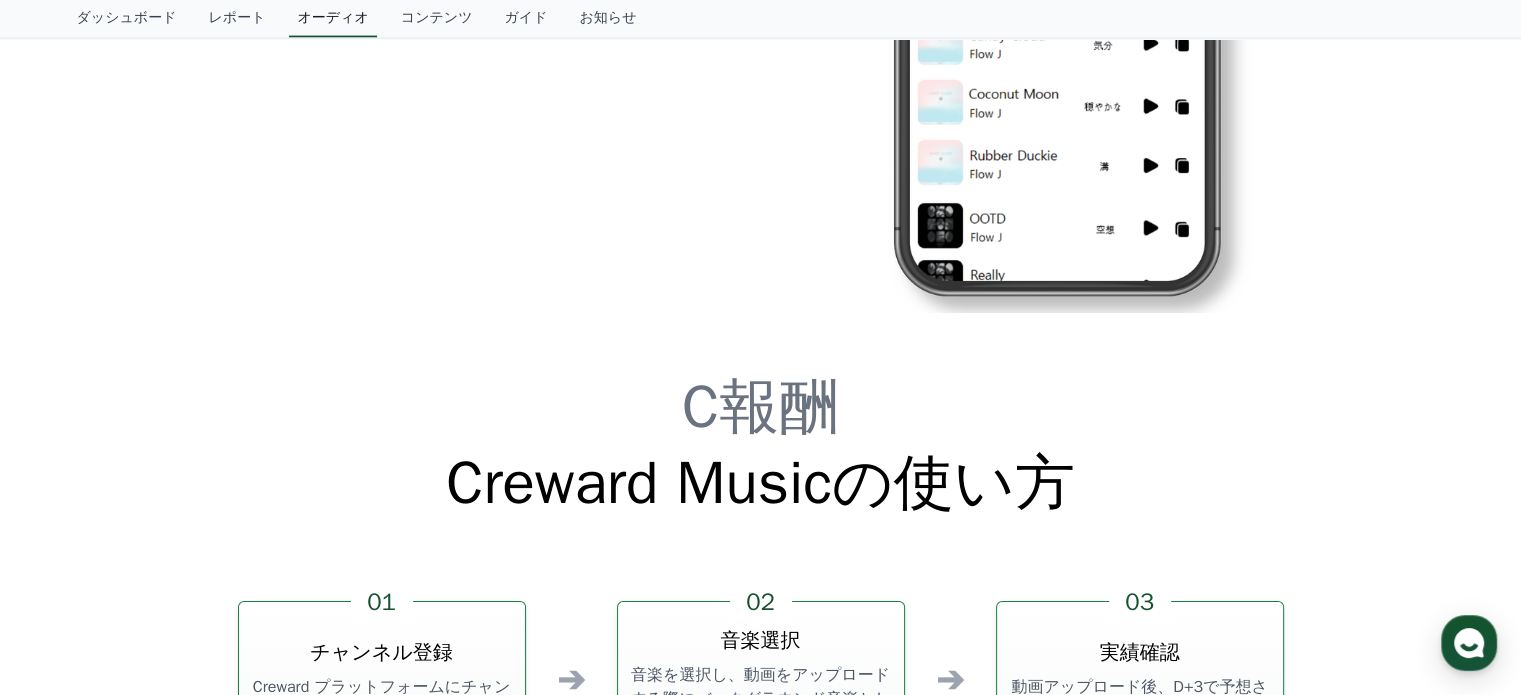 scroll, scrollTop: 4360, scrollLeft: 0, axis: vertical 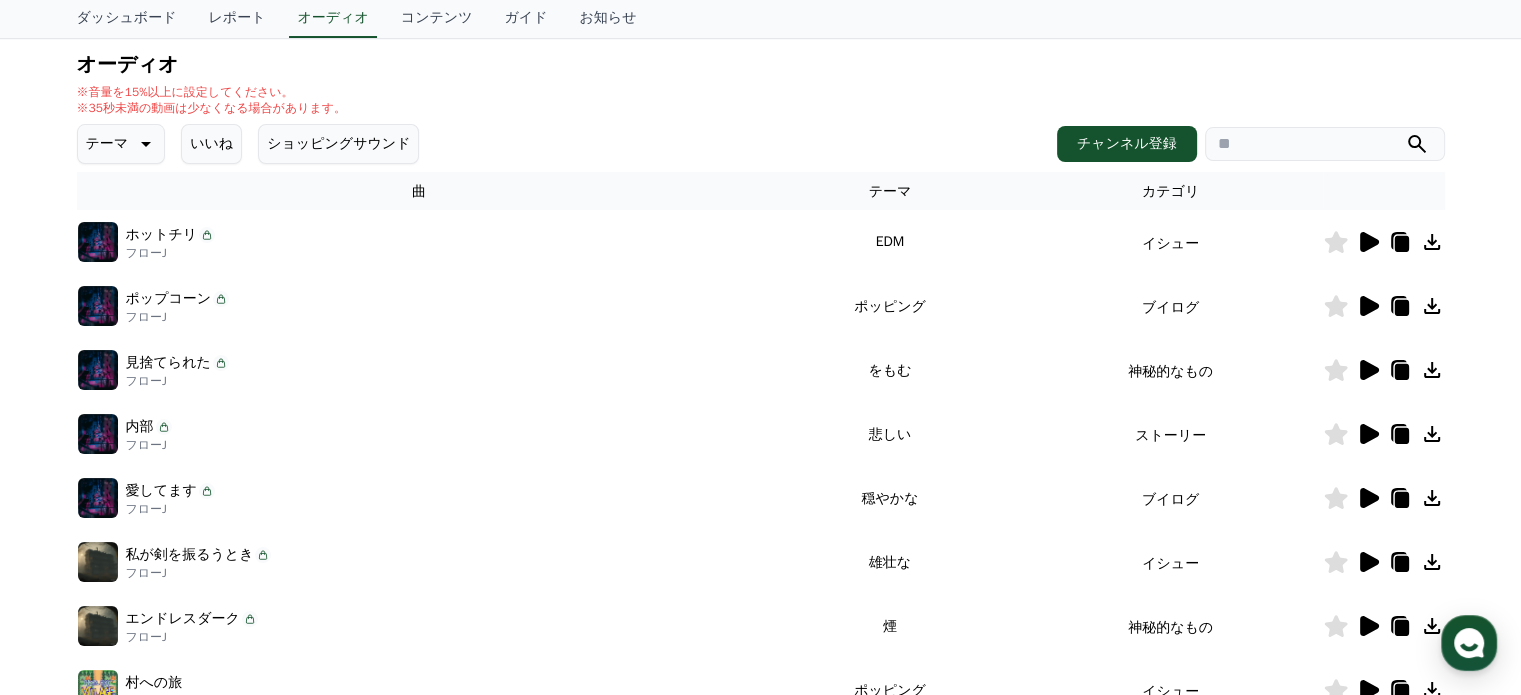 click 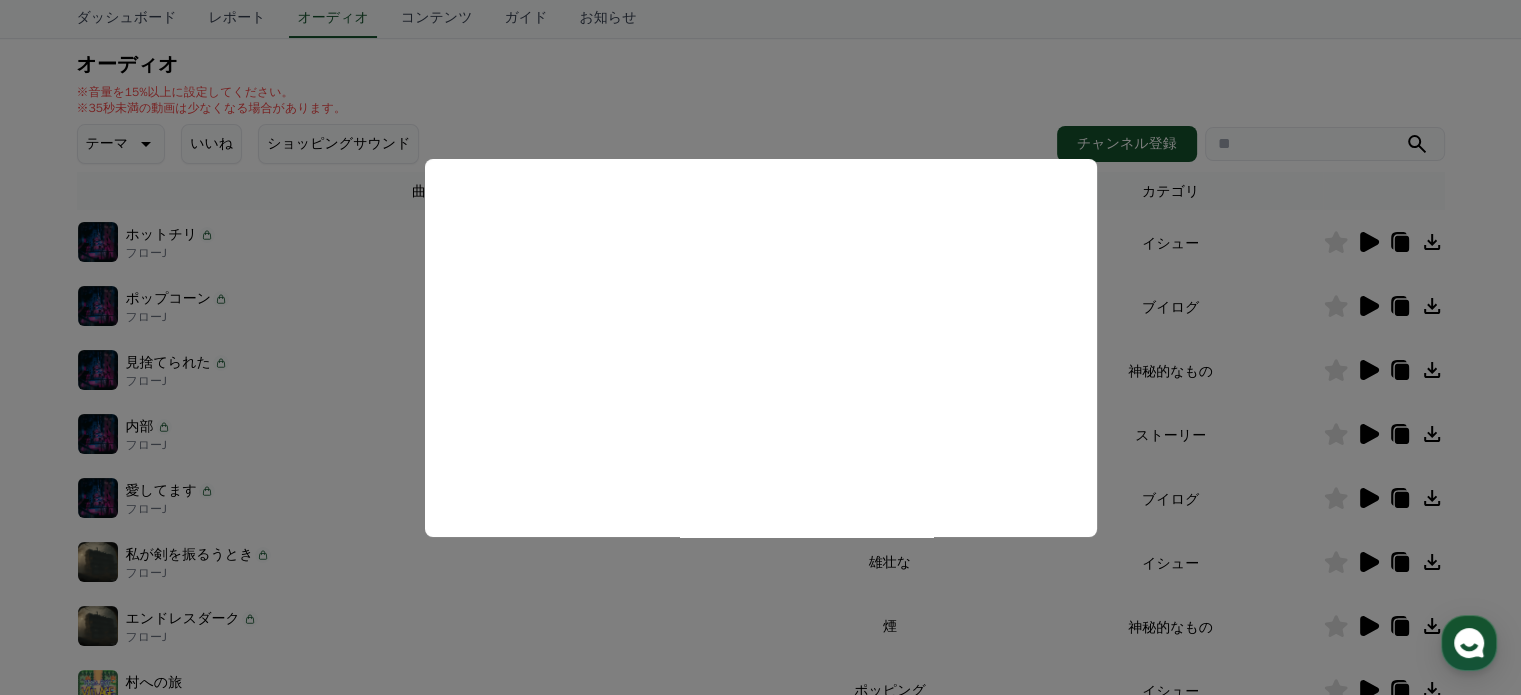 click at bounding box center (760, 347) 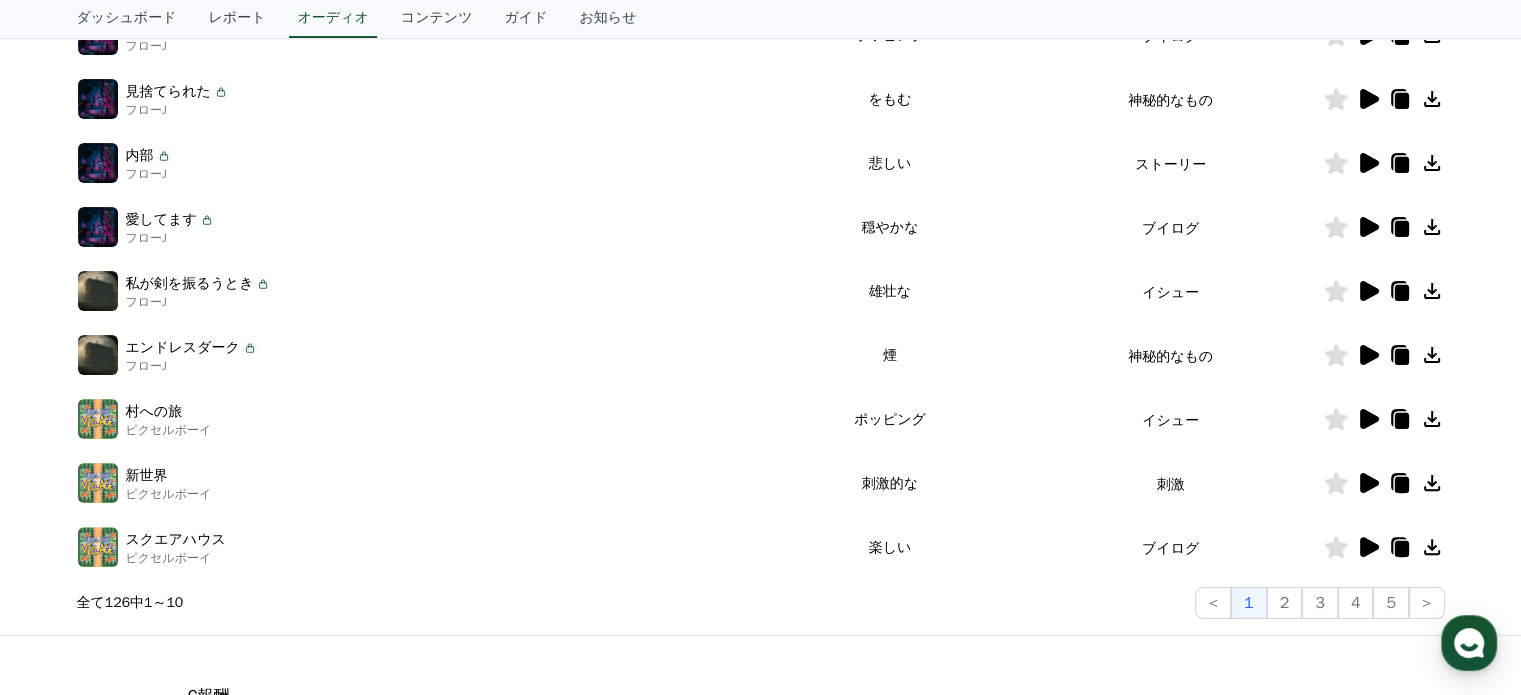 scroll, scrollTop: 500, scrollLeft: 0, axis: vertical 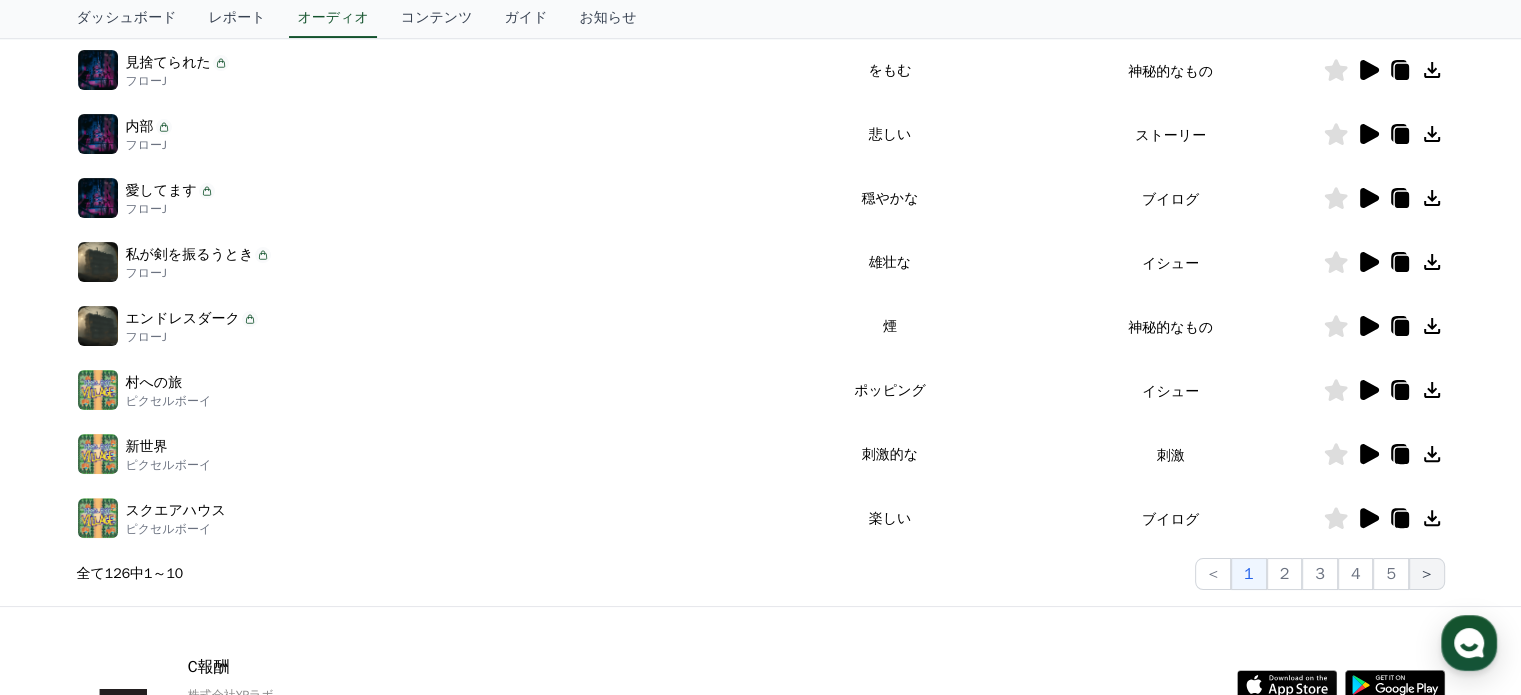 click on ">" 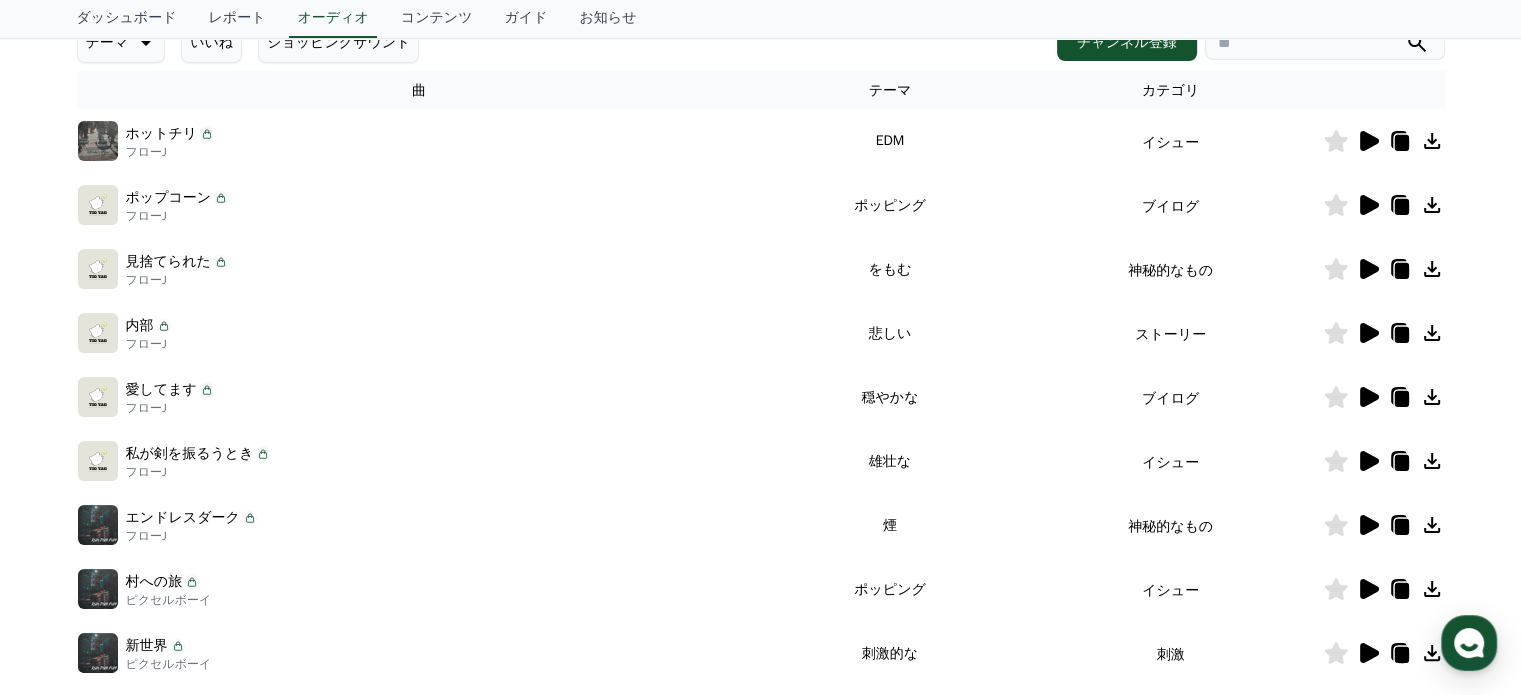 scroll, scrollTop: 300, scrollLeft: 0, axis: vertical 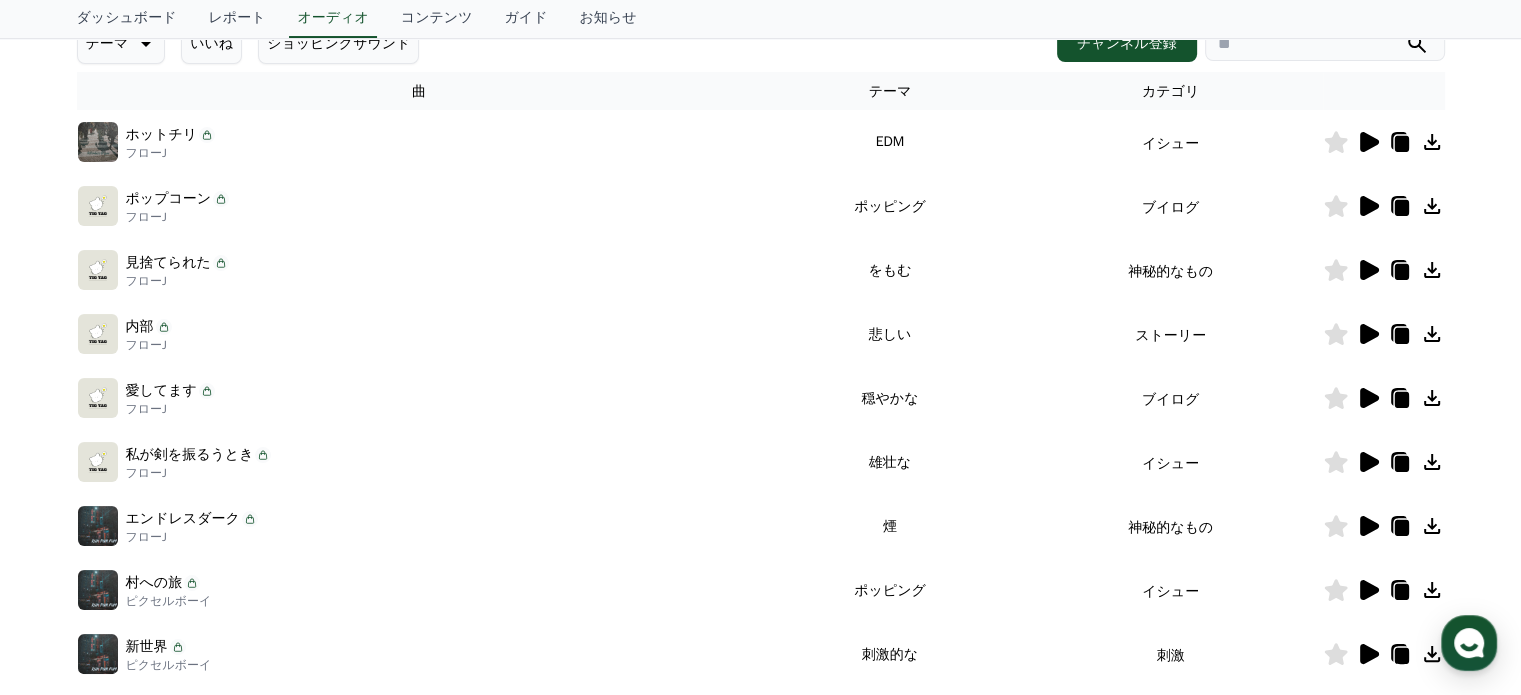 click 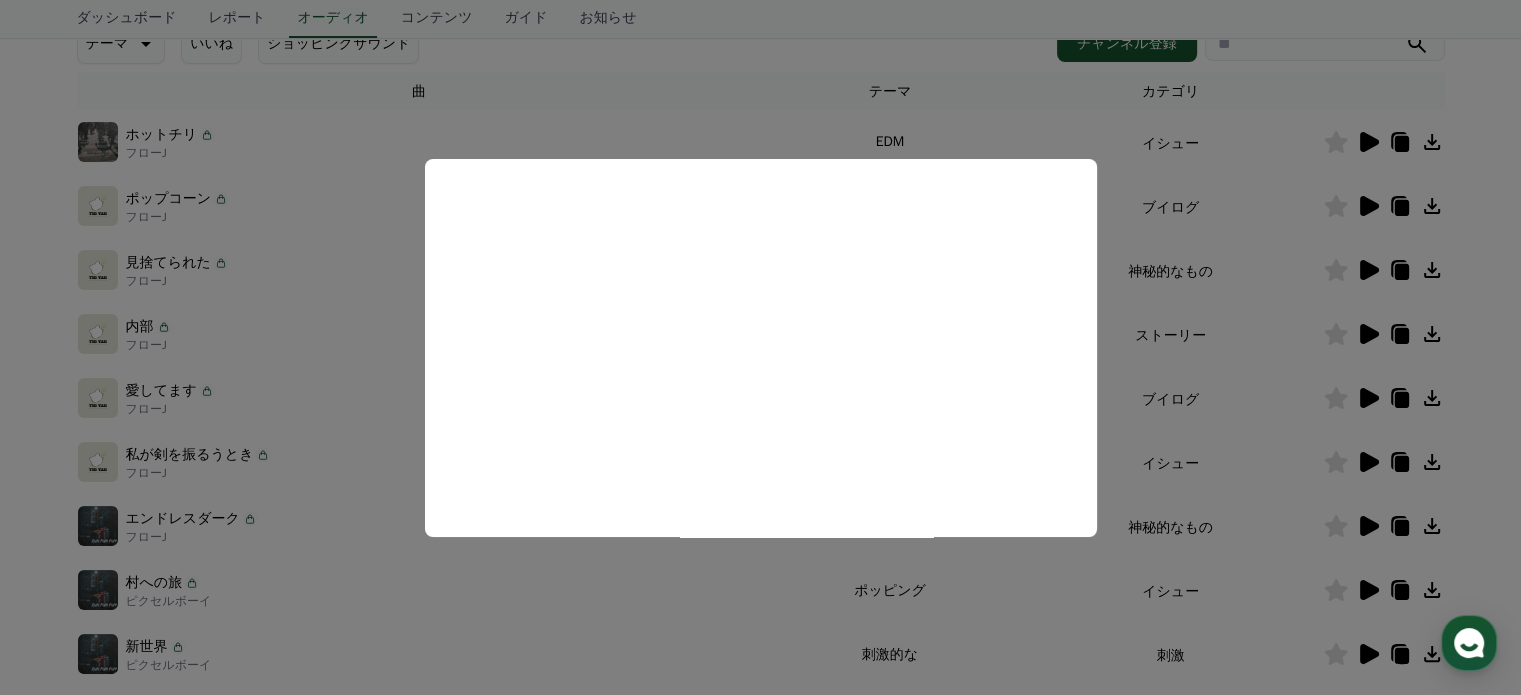 click at bounding box center (760, 347) 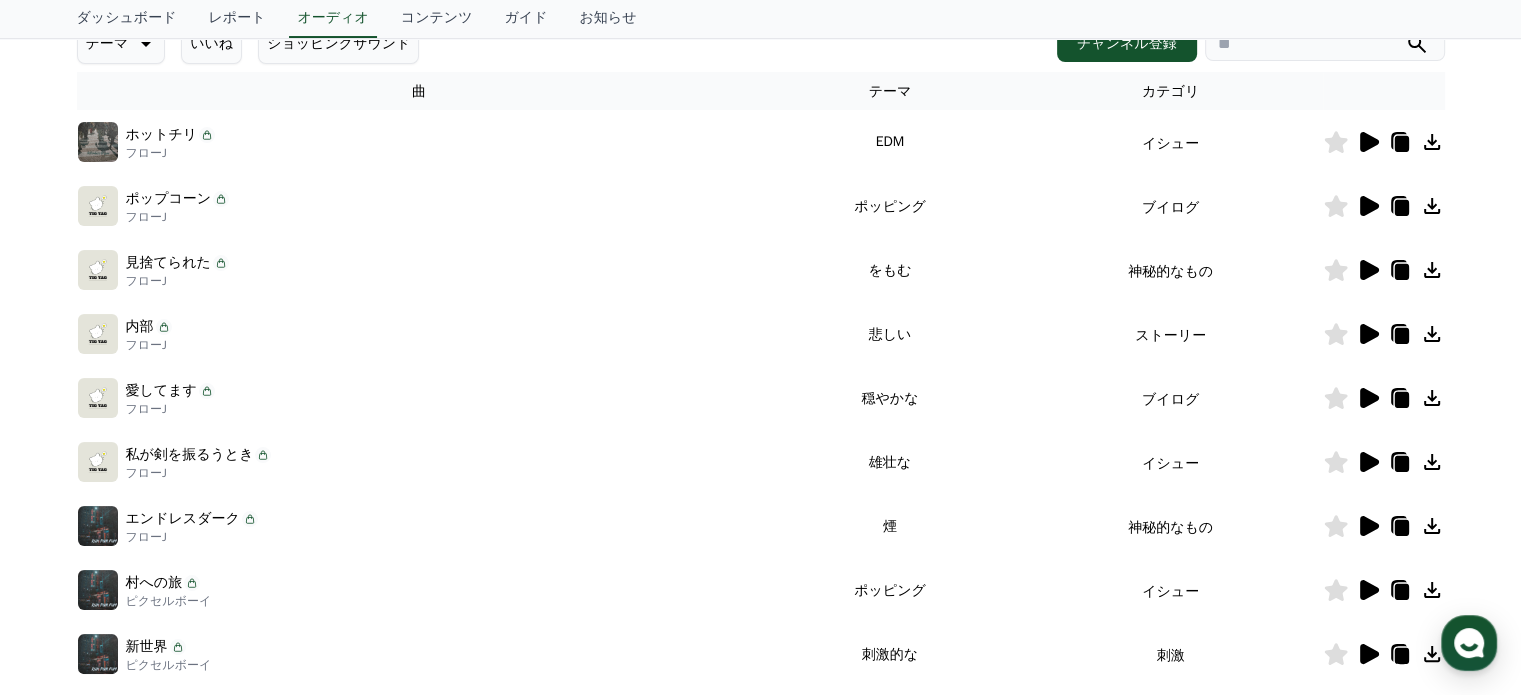 click 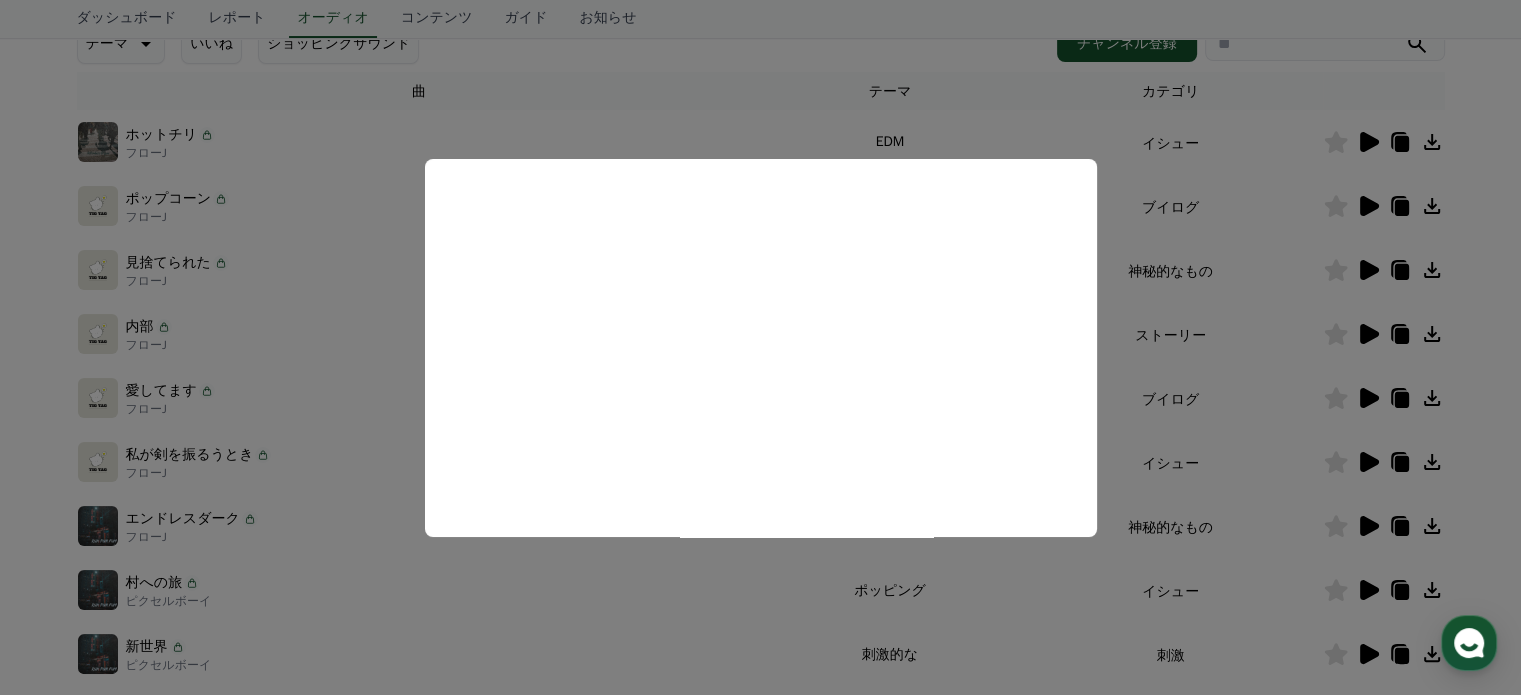 click at bounding box center (760, 347) 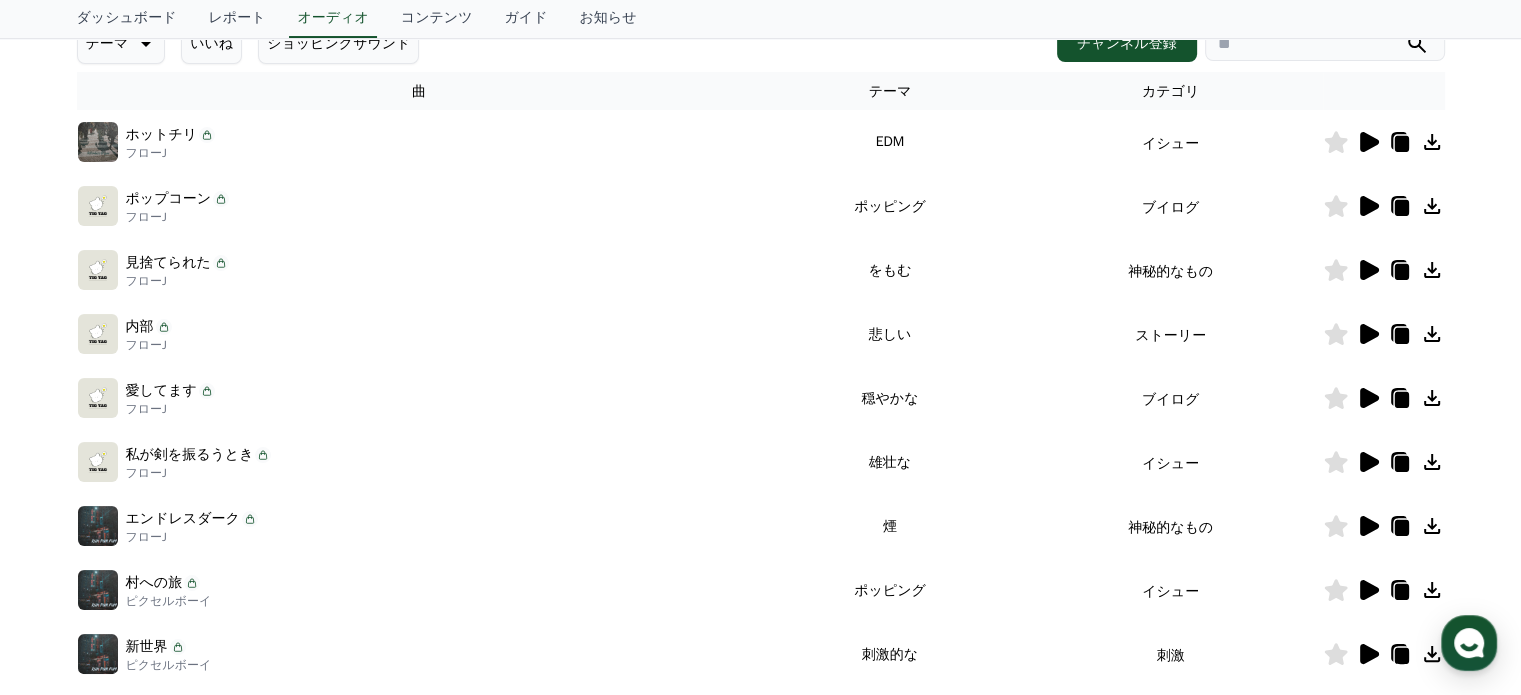 click 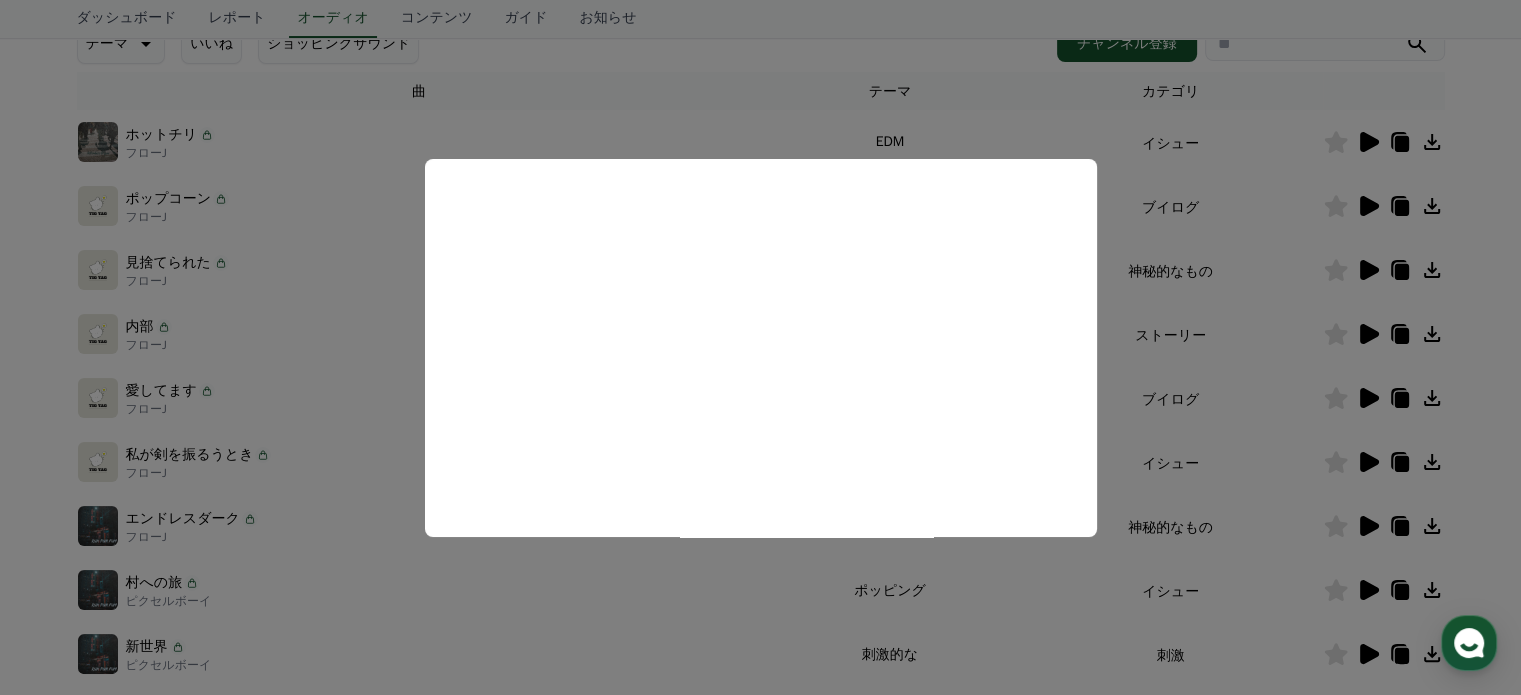 click at bounding box center (760, 347) 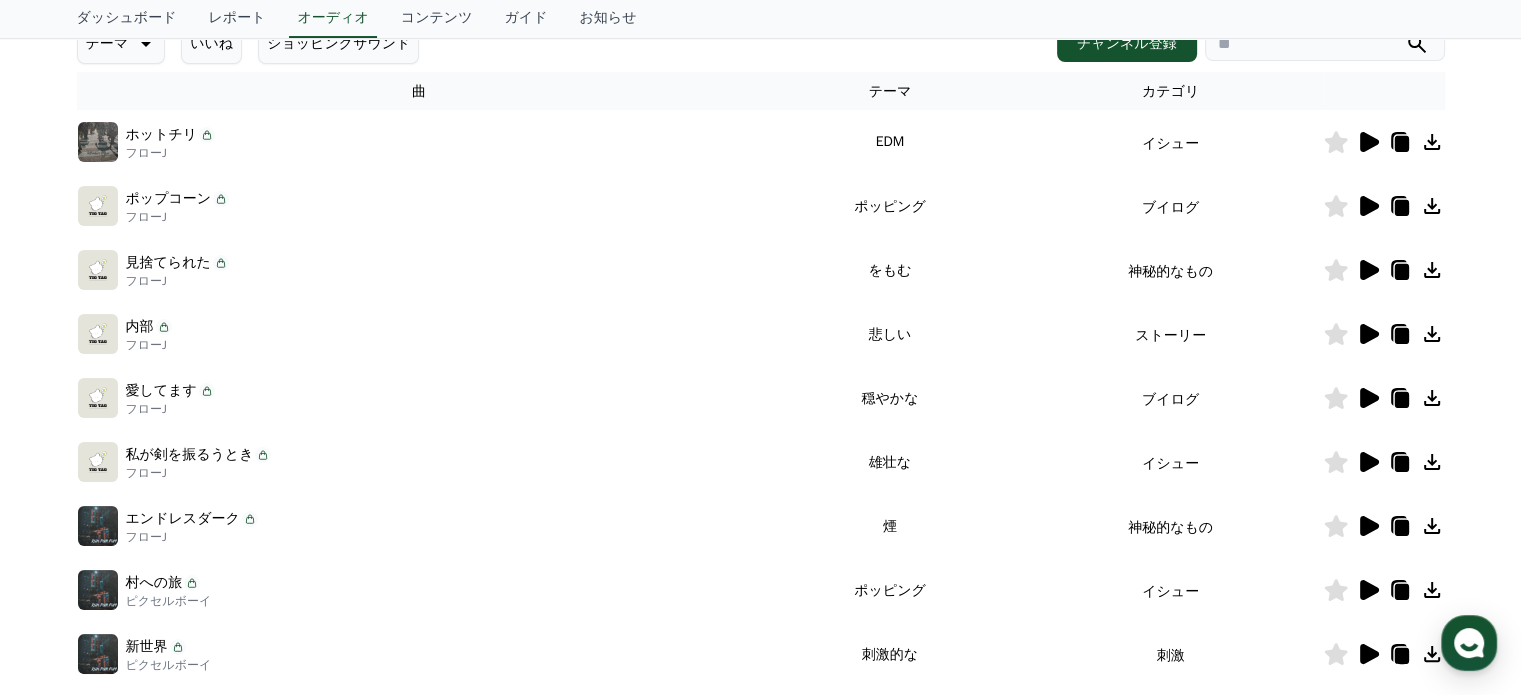click 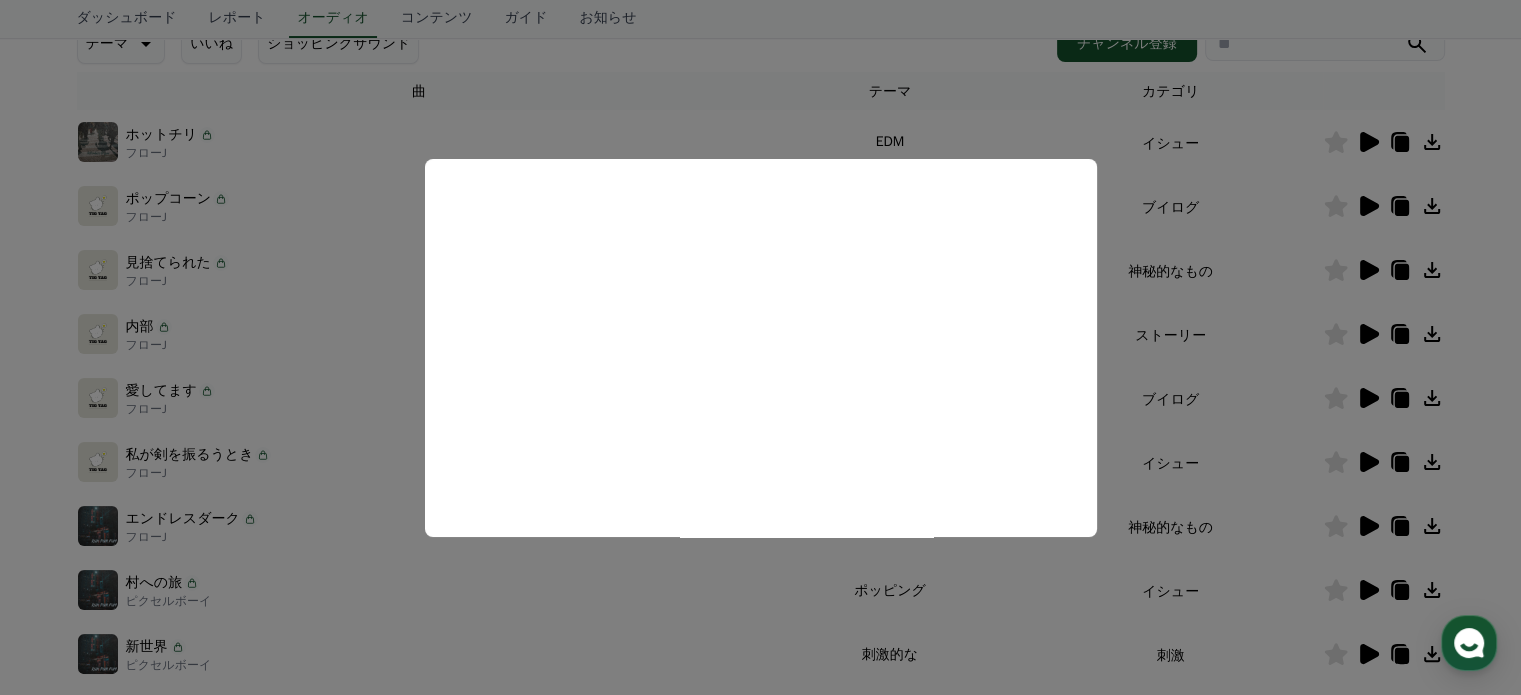 click at bounding box center (760, 347) 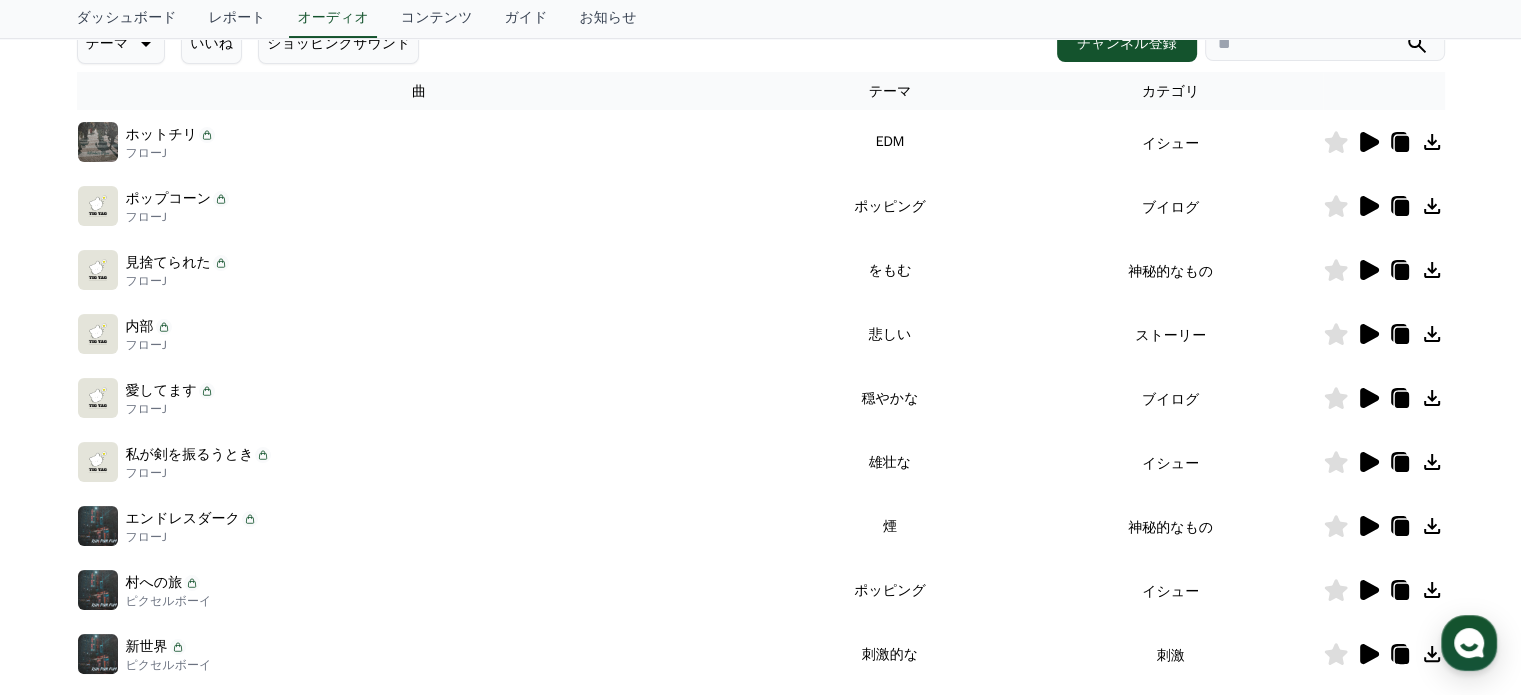 click 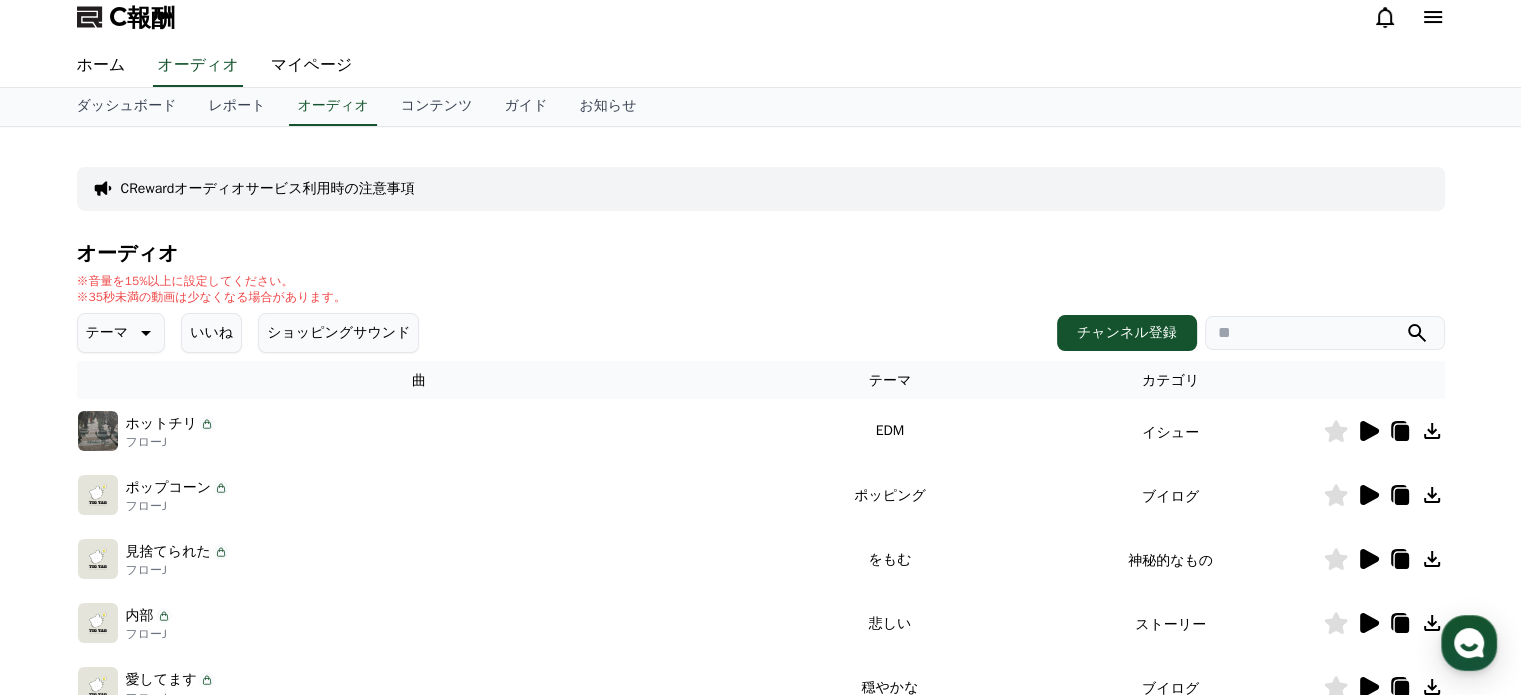 scroll, scrollTop: 0, scrollLeft: 0, axis: both 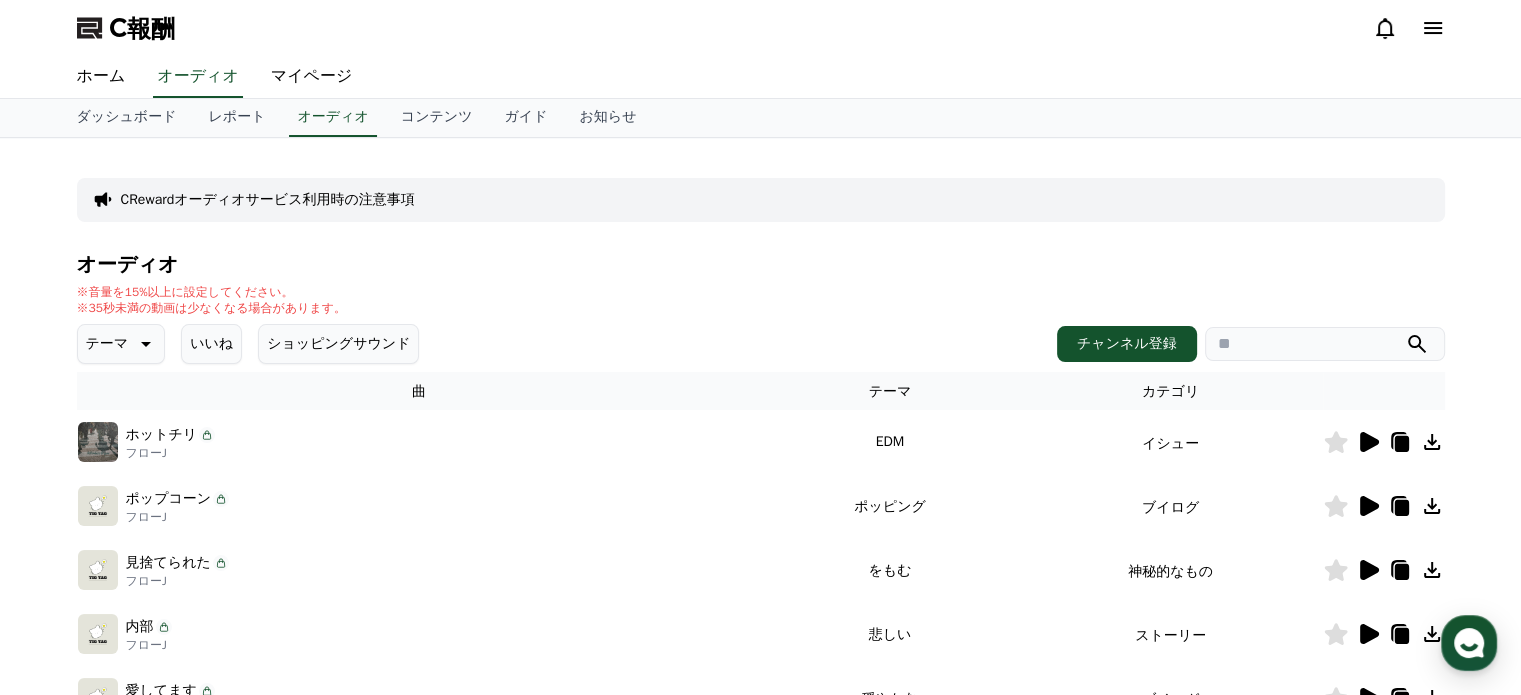 click on "CRewardオーディオサービス利用時の注意事項" at bounding box center (268, 199) 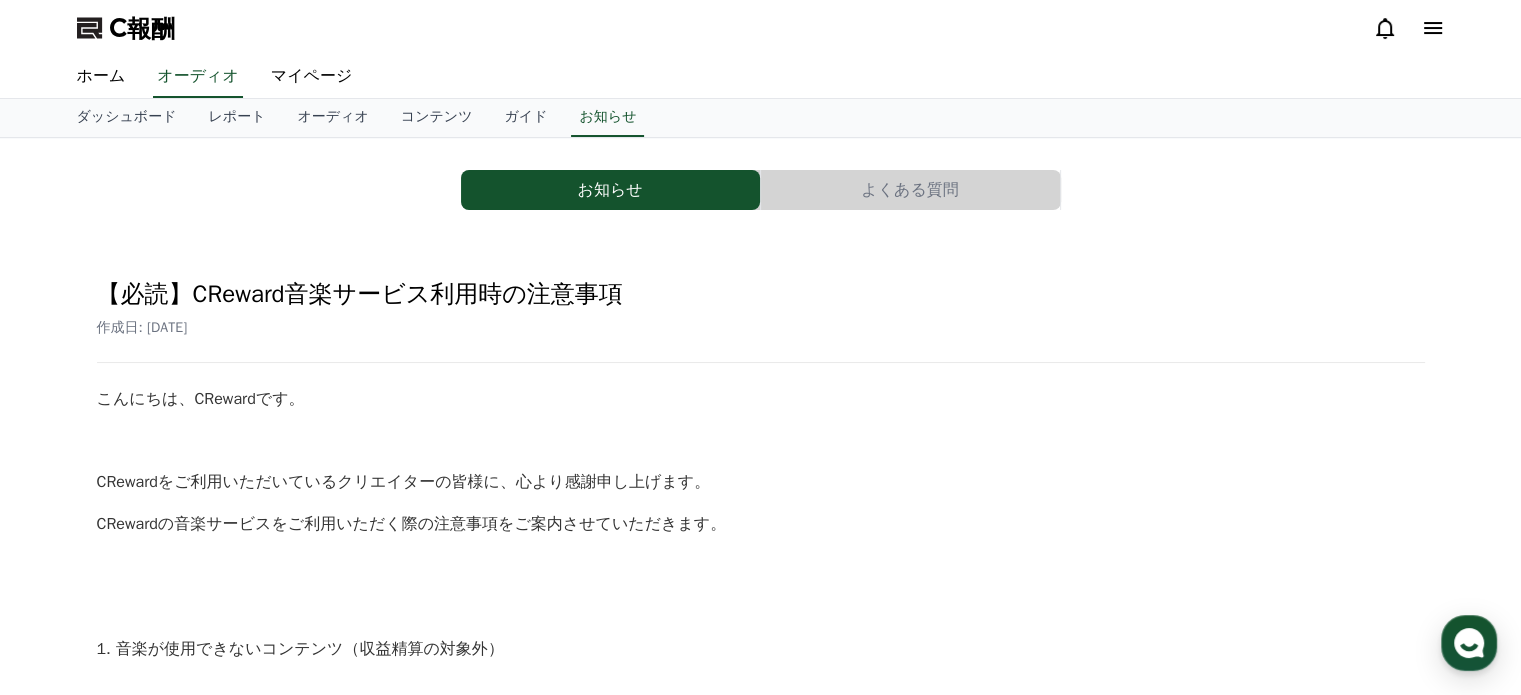 scroll, scrollTop: 0, scrollLeft: 0, axis: both 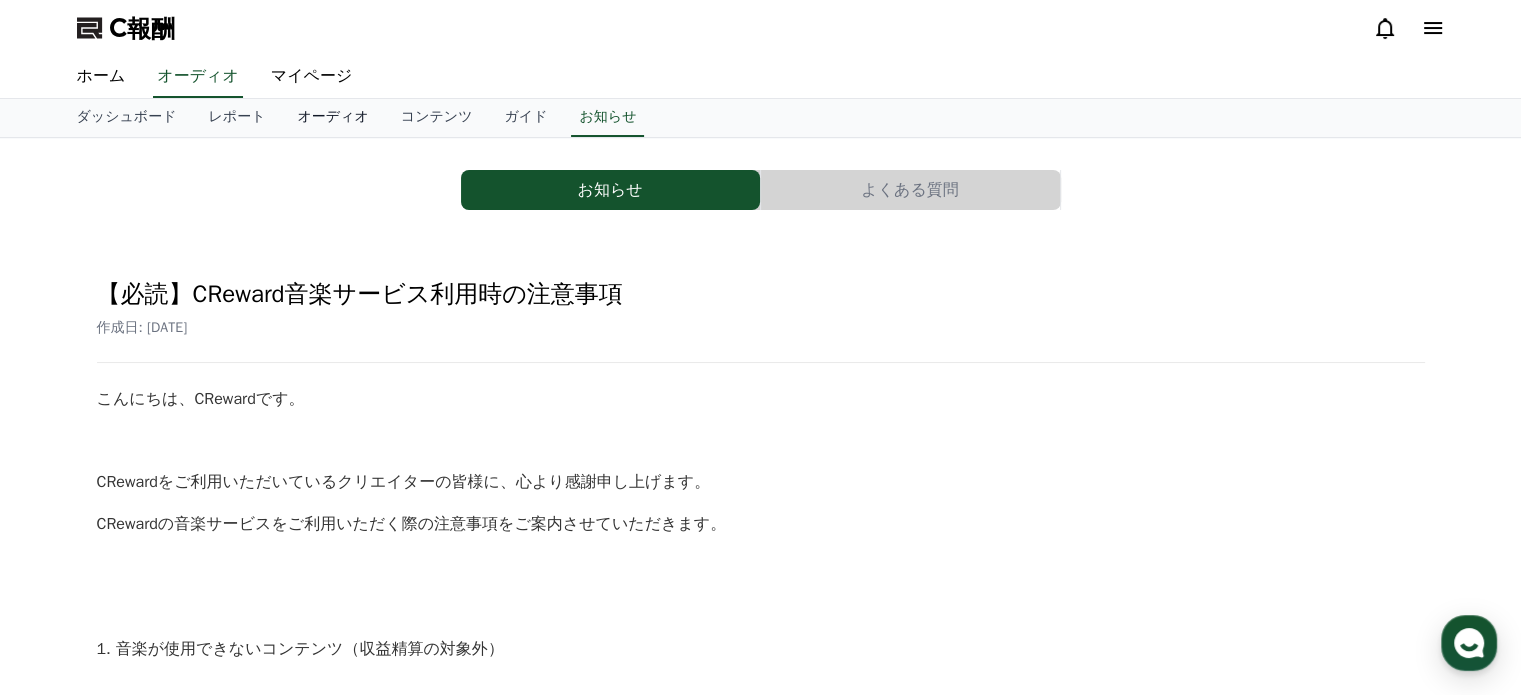 click on "オーディオ" at bounding box center (332, 118) 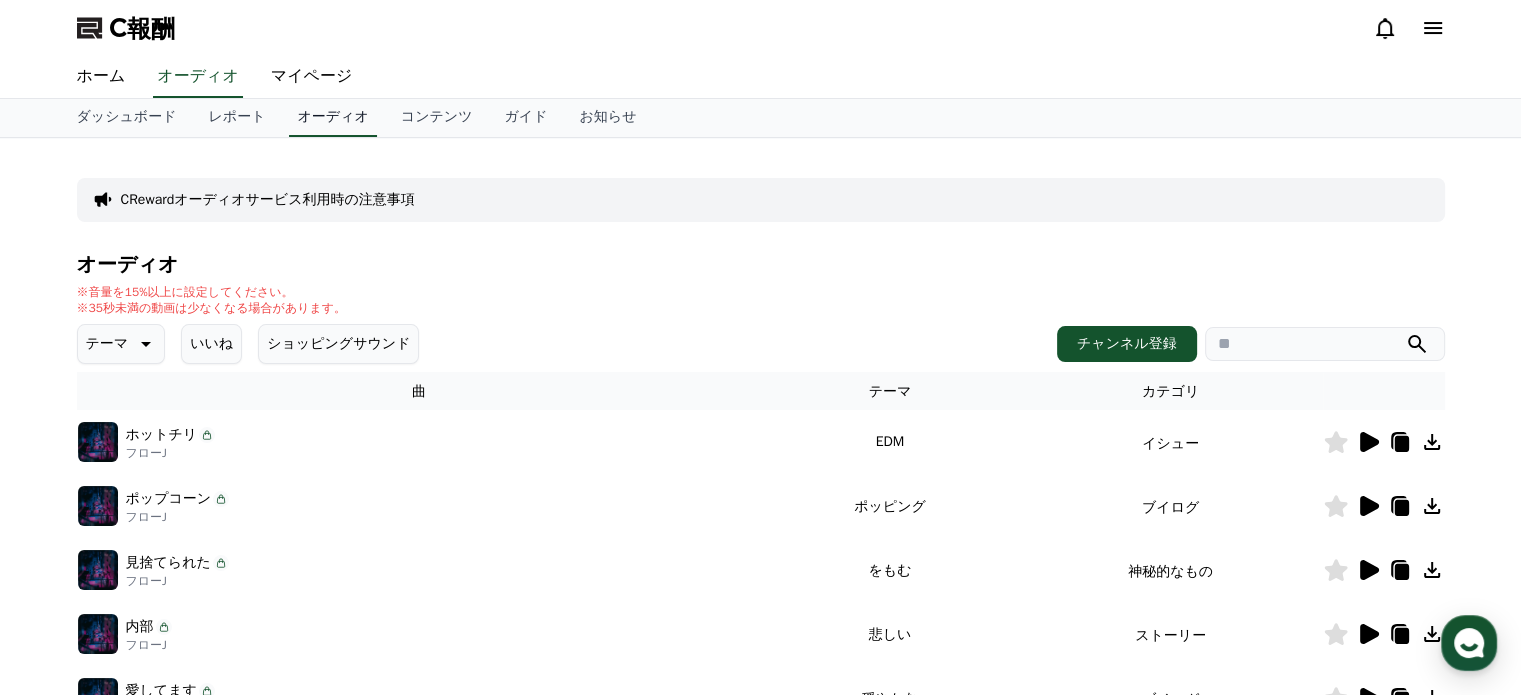 scroll, scrollTop: 0, scrollLeft: 0, axis: both 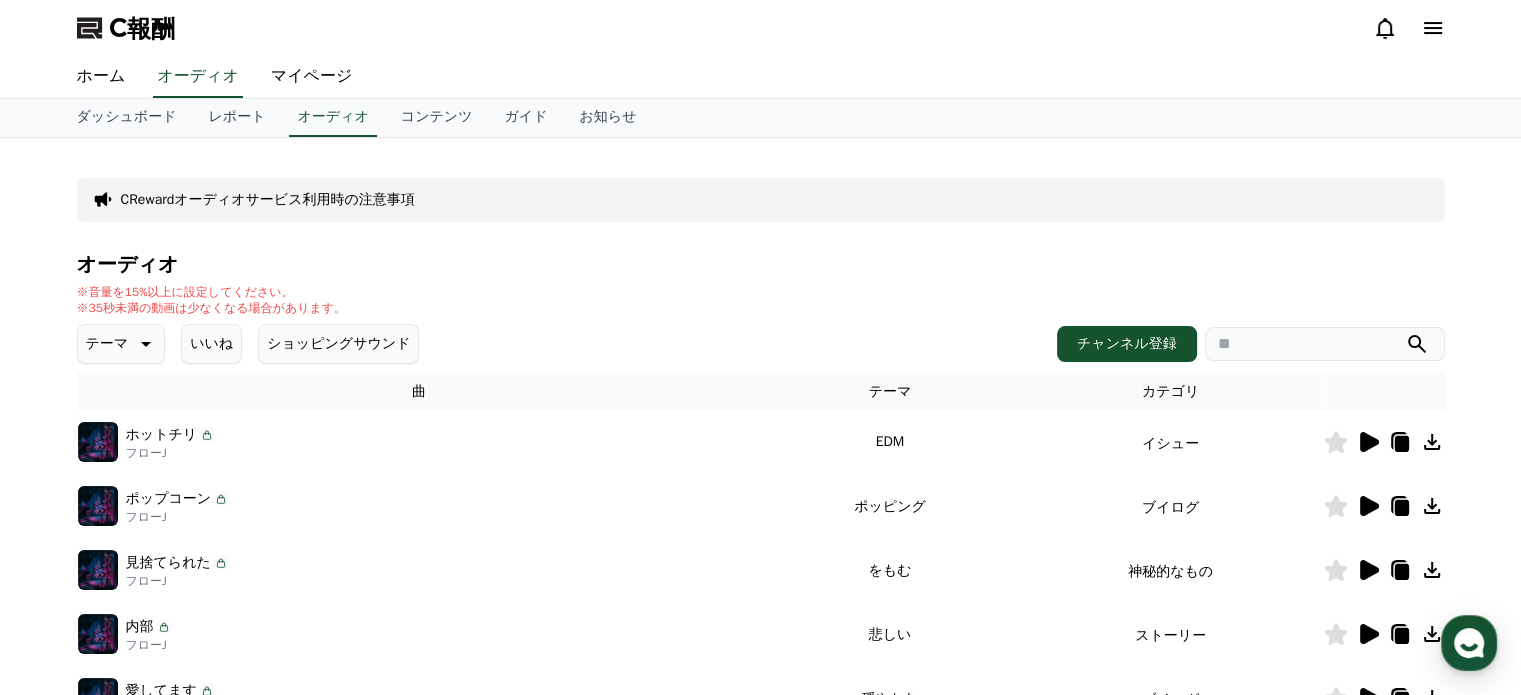 click on "CRewardオーディオサービス利用時の注意事項" at bounding box center [761, 200] 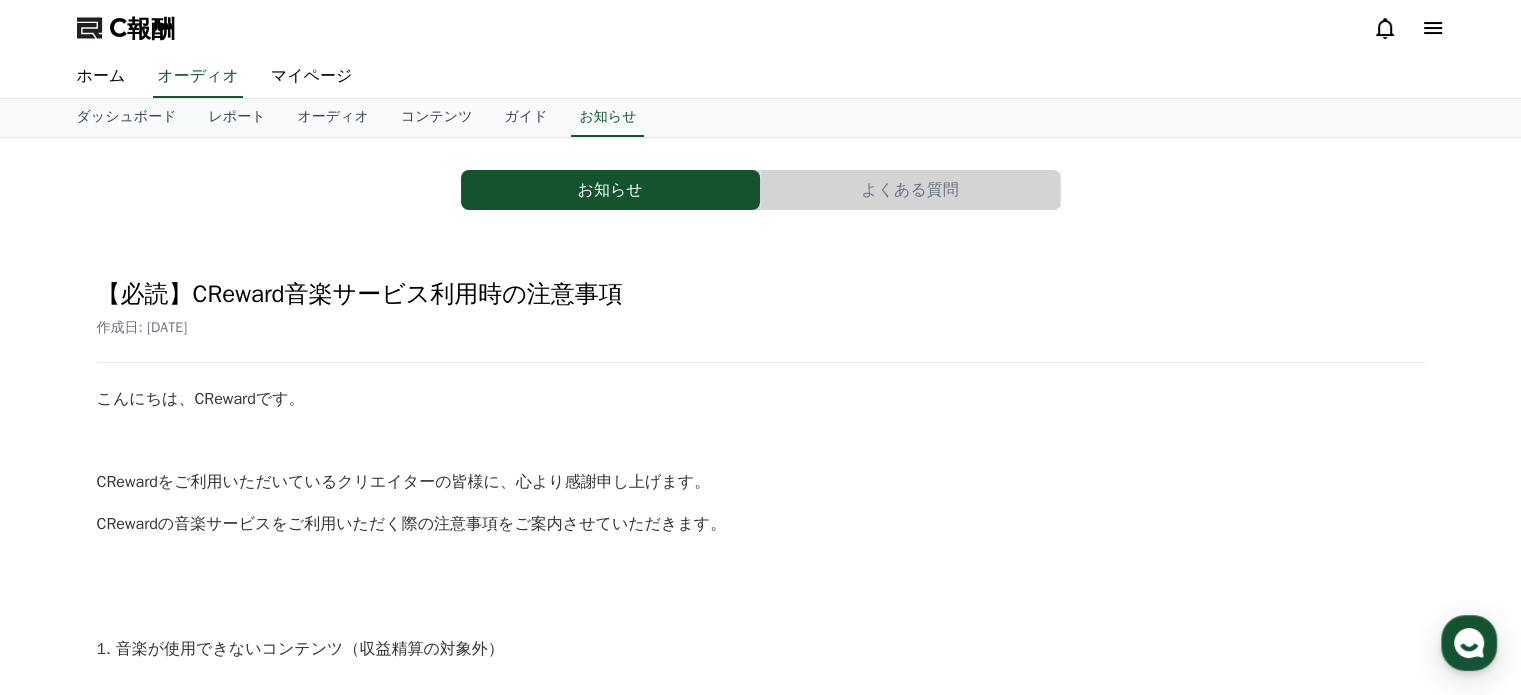 scroll, scrollTop: 0, scrollLeft: 0, axis: both 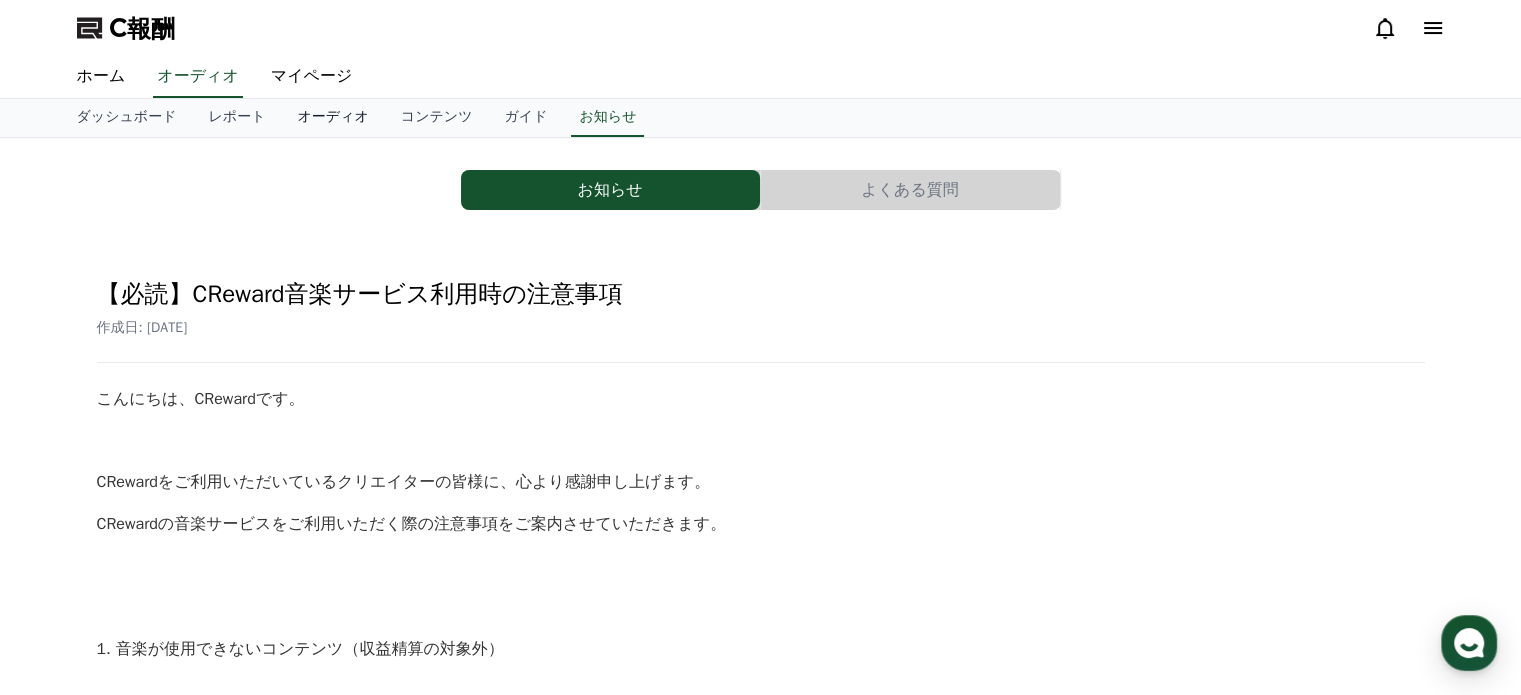 click on "オーディオ" at bounding box center (332, 118) 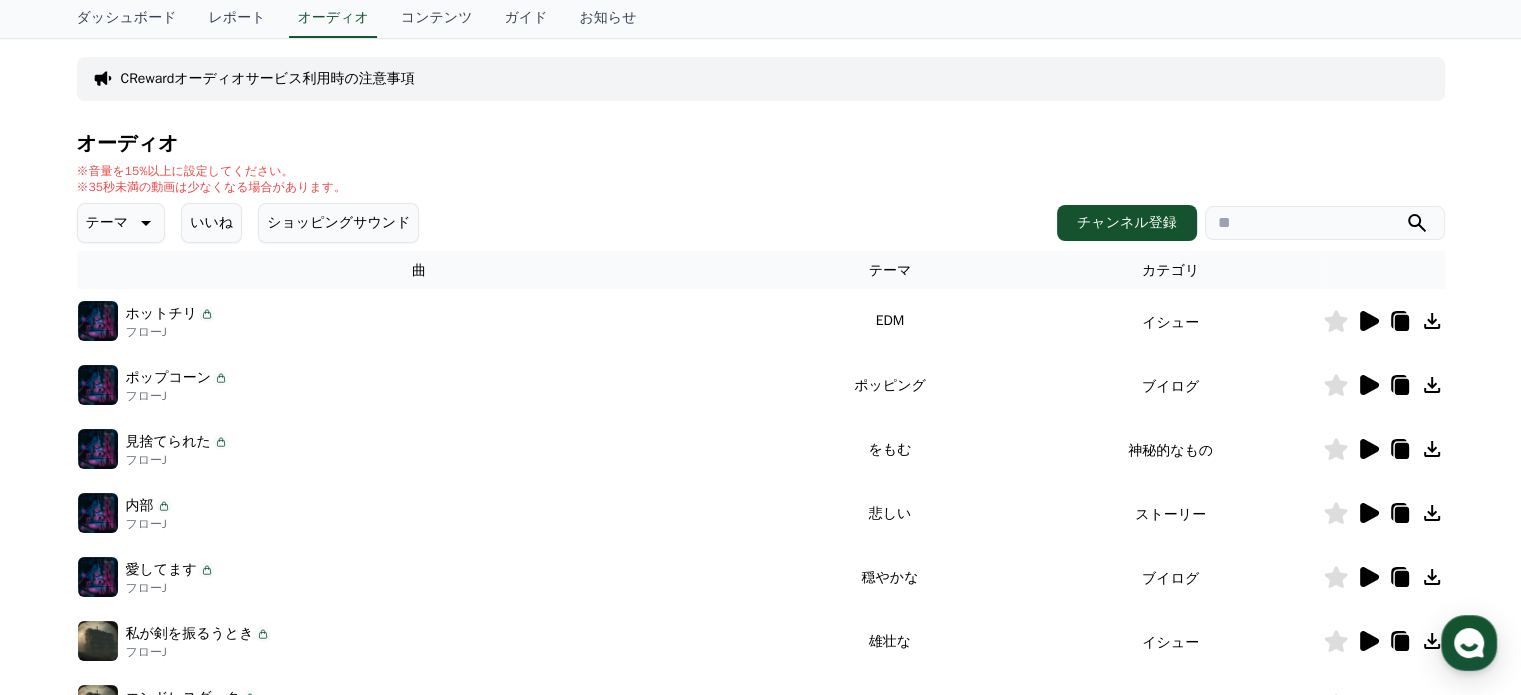scroll, scrollTop: 100, scrollLeft: 0, axis: vertical 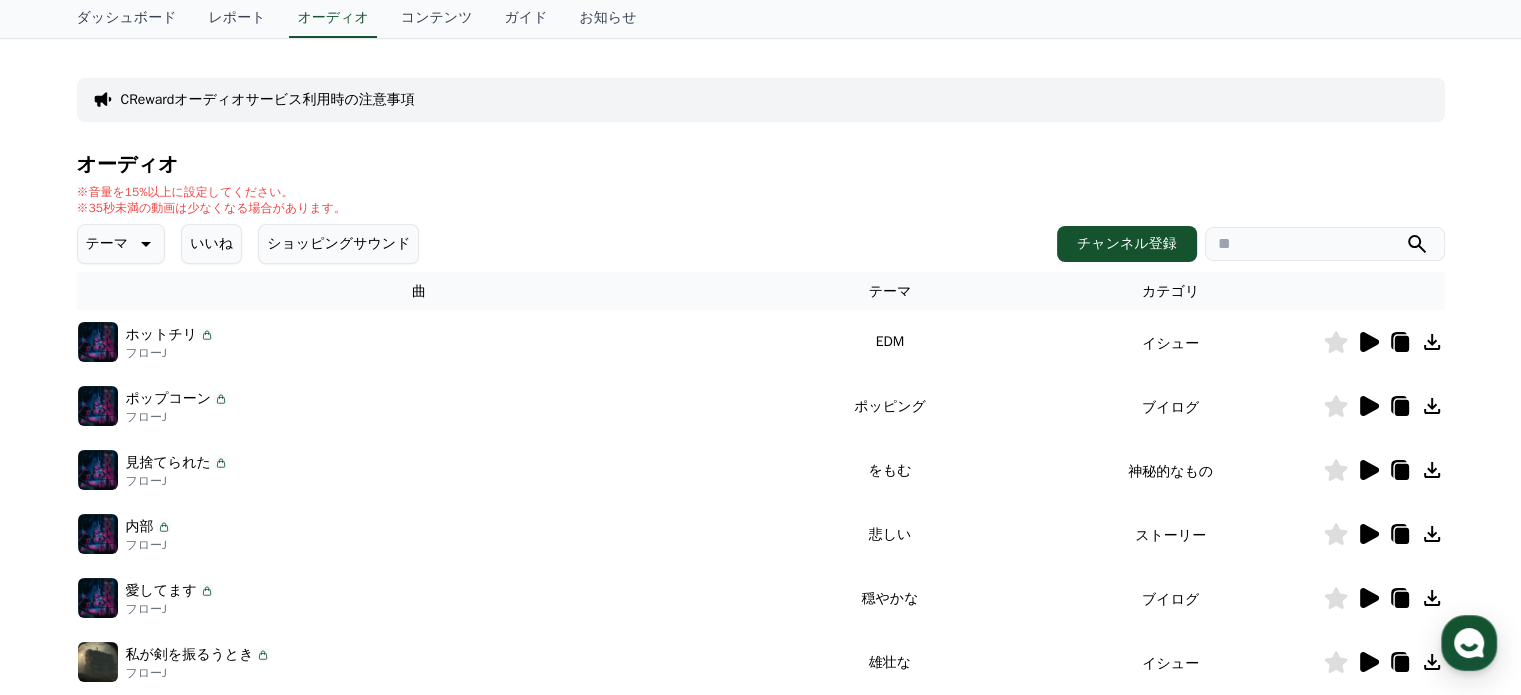 click on "CRewardオーディオサービス利用時の注意事項" at bounding box center [268, 99] 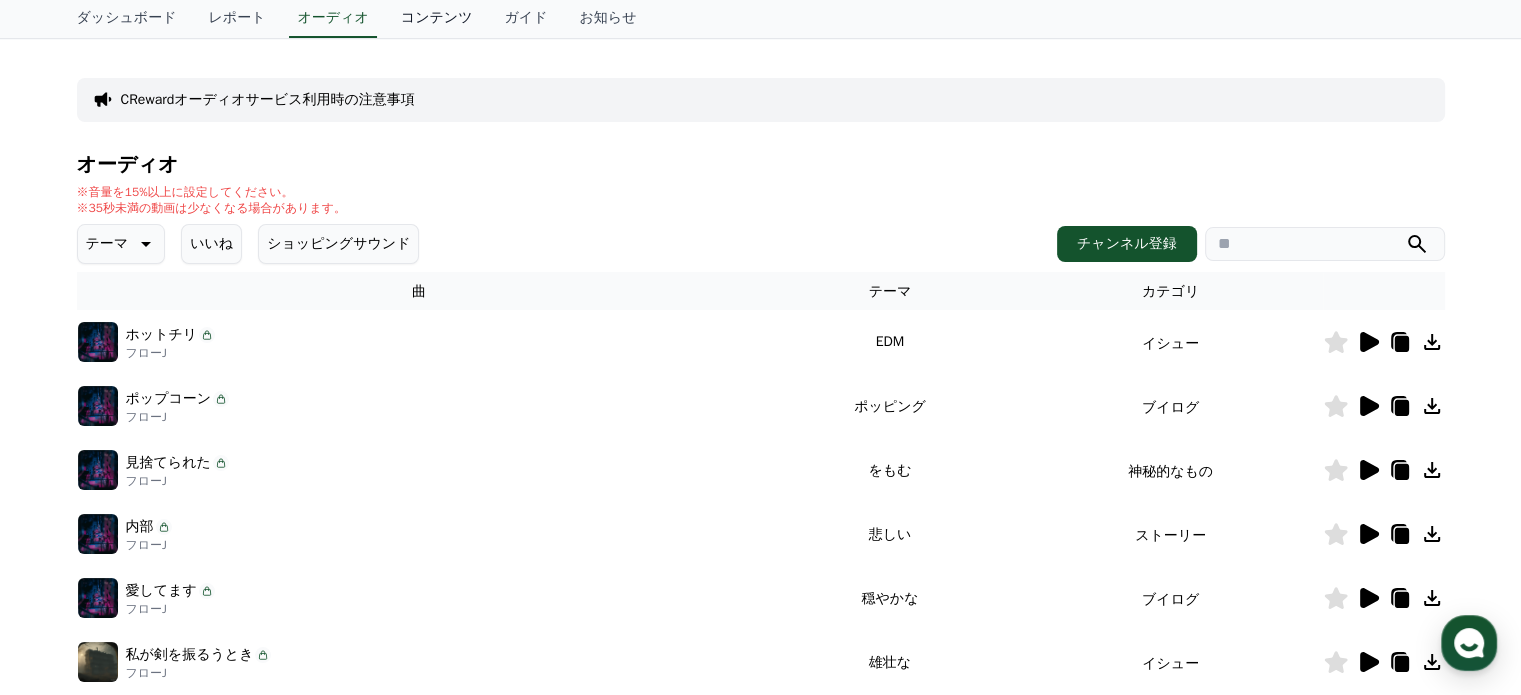 scroll, scrollTop: 0, scrollLeft: 0, axis: both 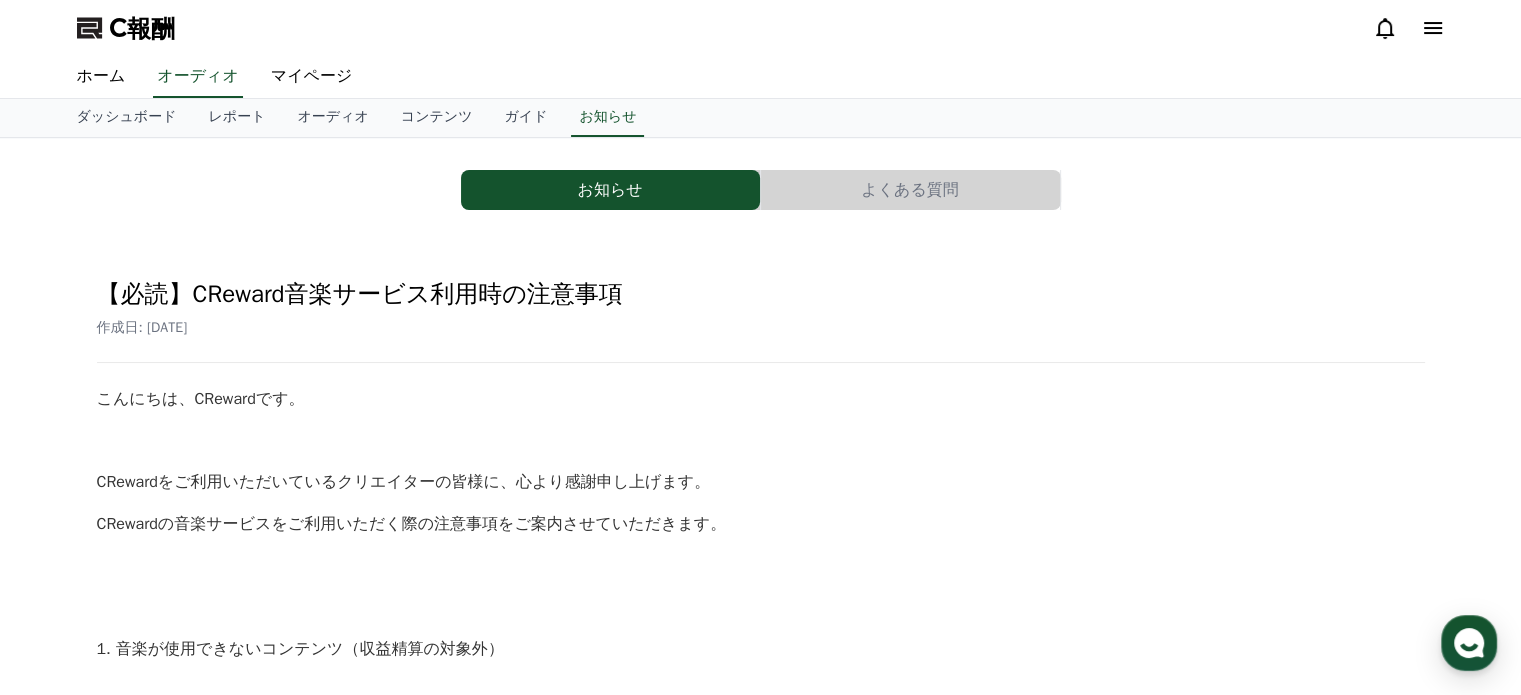 click on "よくある質問" at bounding box center [910, 190] 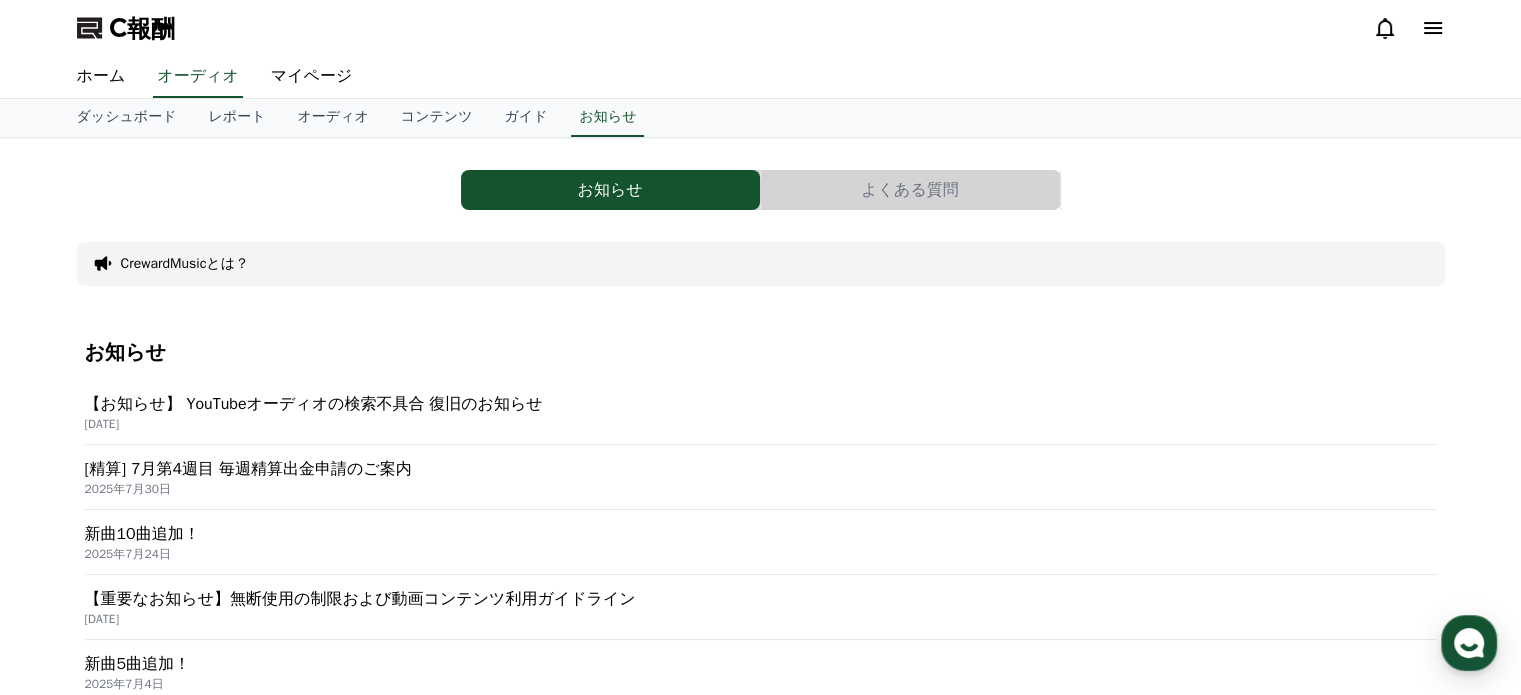 scroll, scrollTop: 0, scrollLeft: 0, axis: both 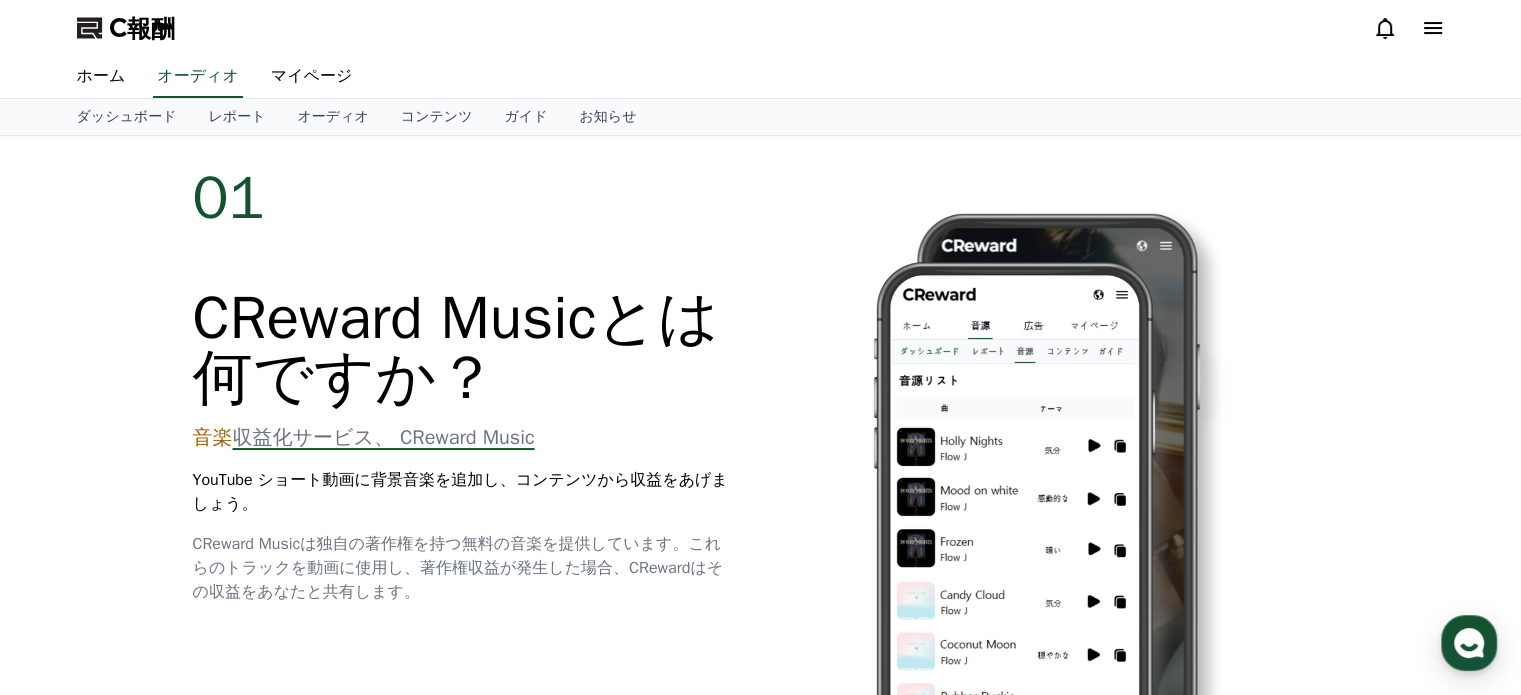 click 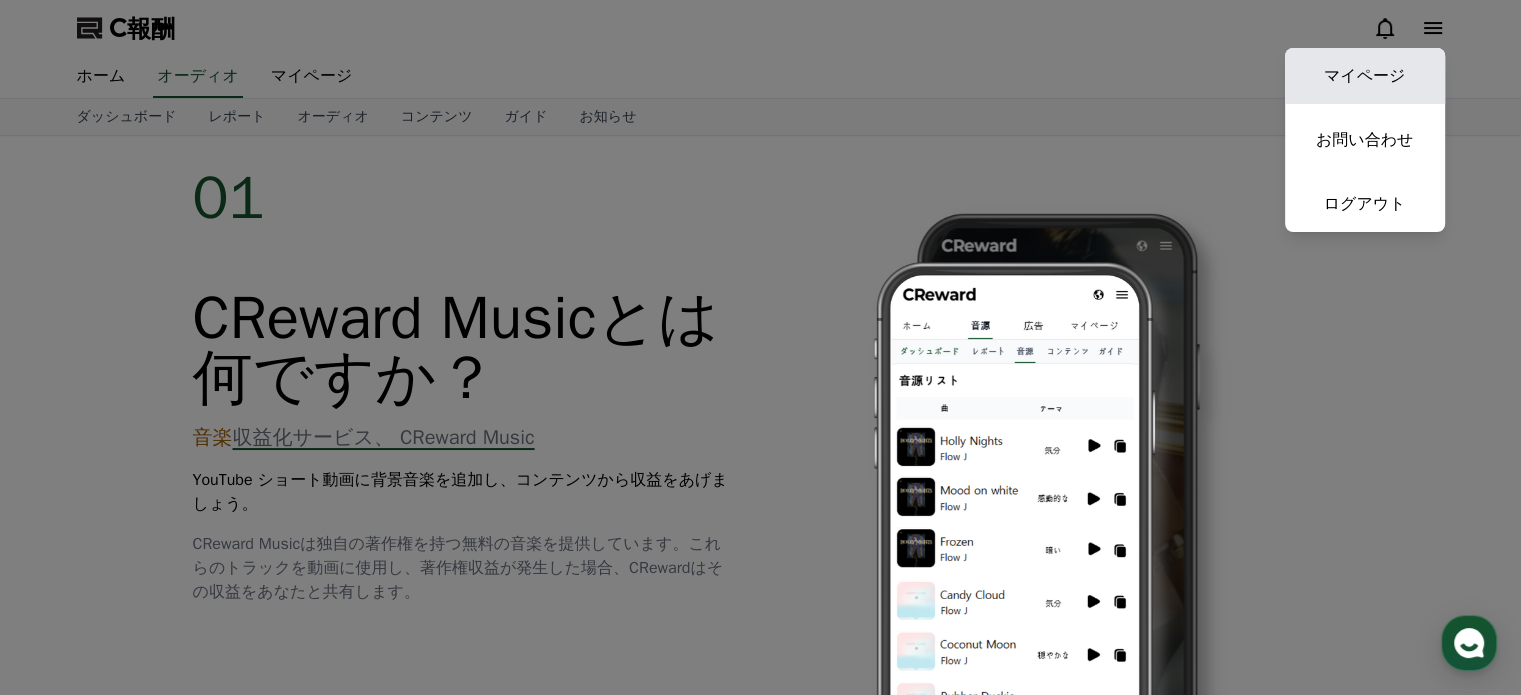 click on "マイページ" at bounding box center (1365, 76) 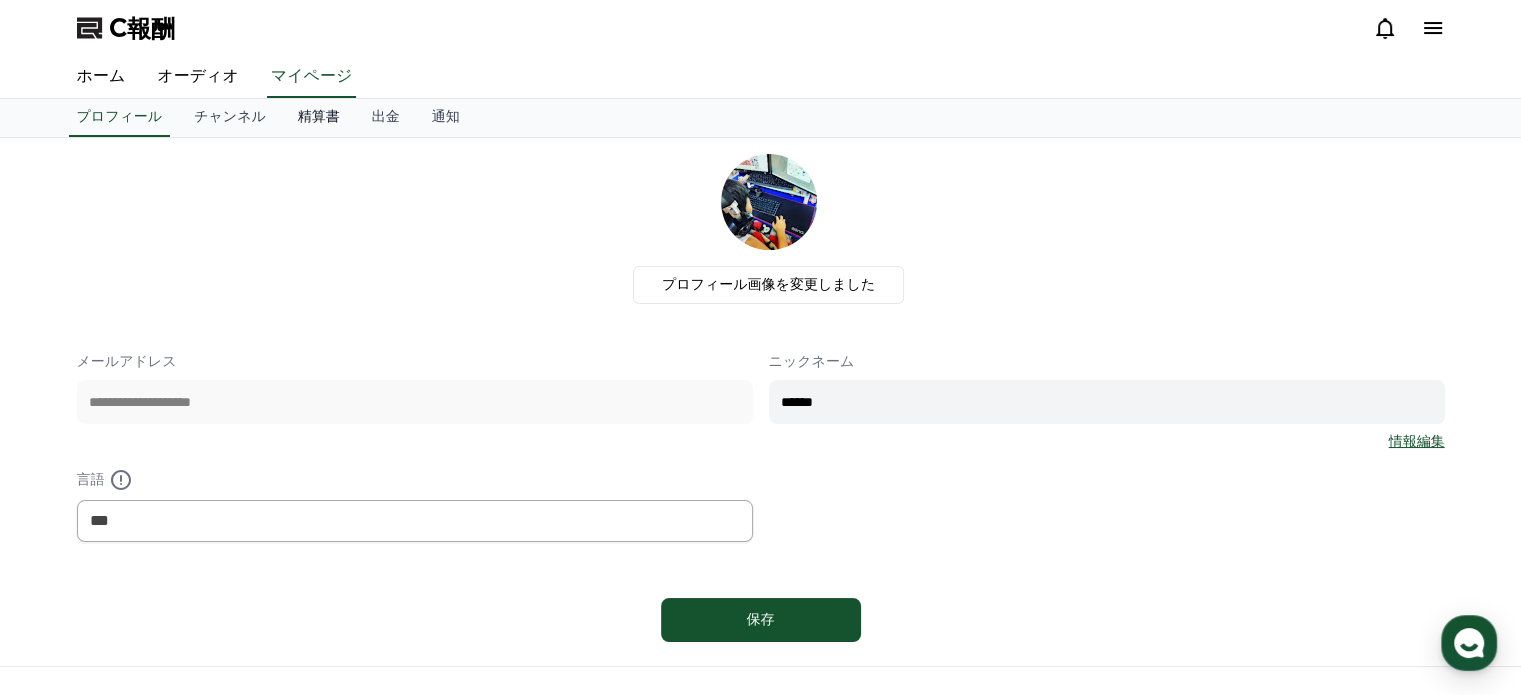scroll, scrollTop: 0, scrollLeft: 0, axis: both 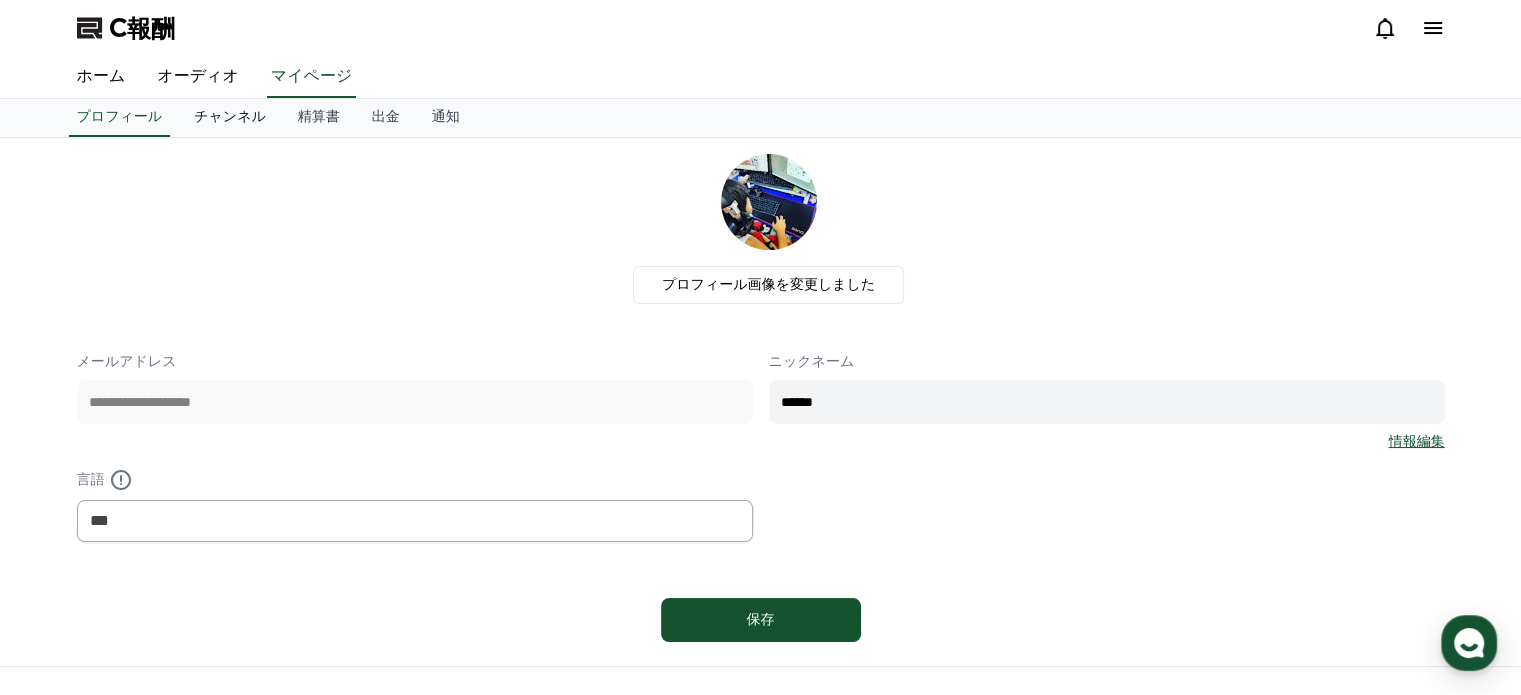 click on "チャンネル" at bounding box center (230, 116) 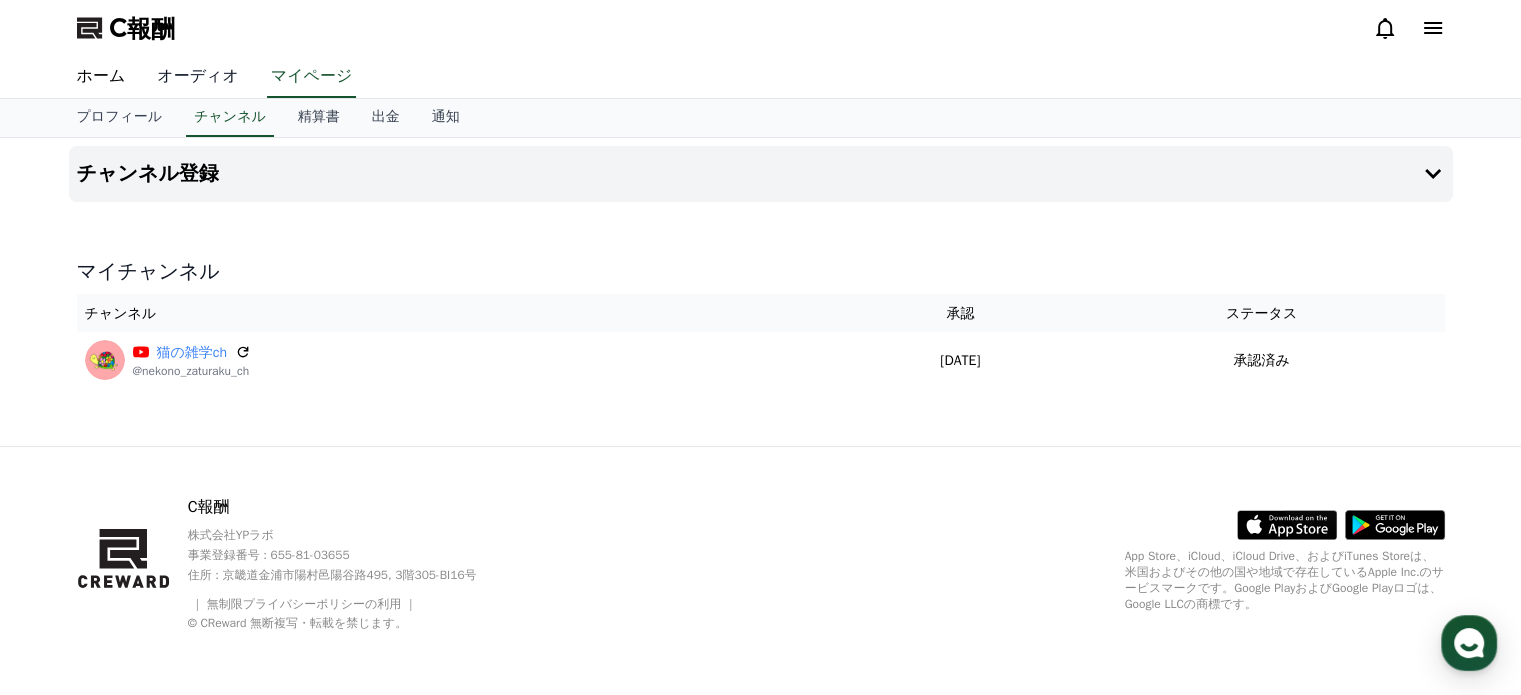 scroll, scrollTop: 0, scrollLeft: 0, axis: both 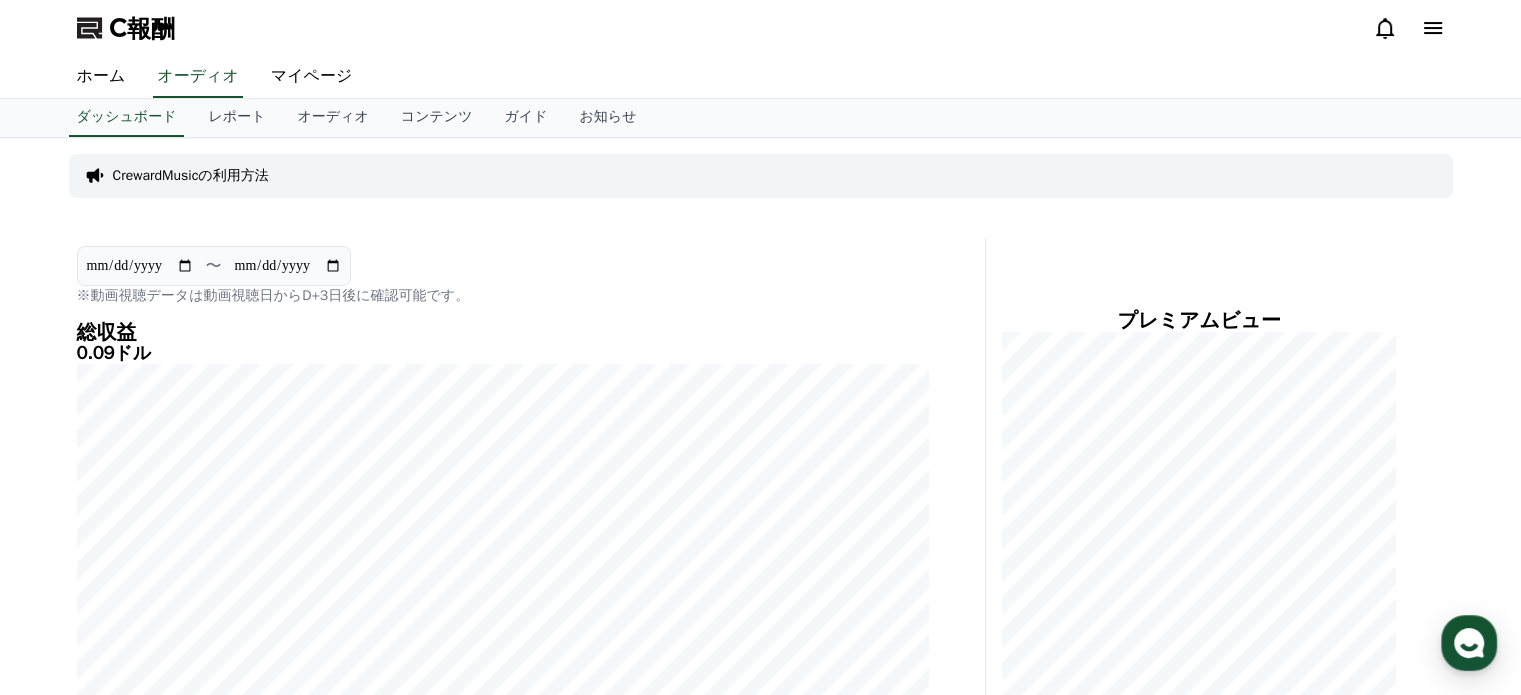 click on "CrewardMusicの利用方法" at bounding box center (191, 175) 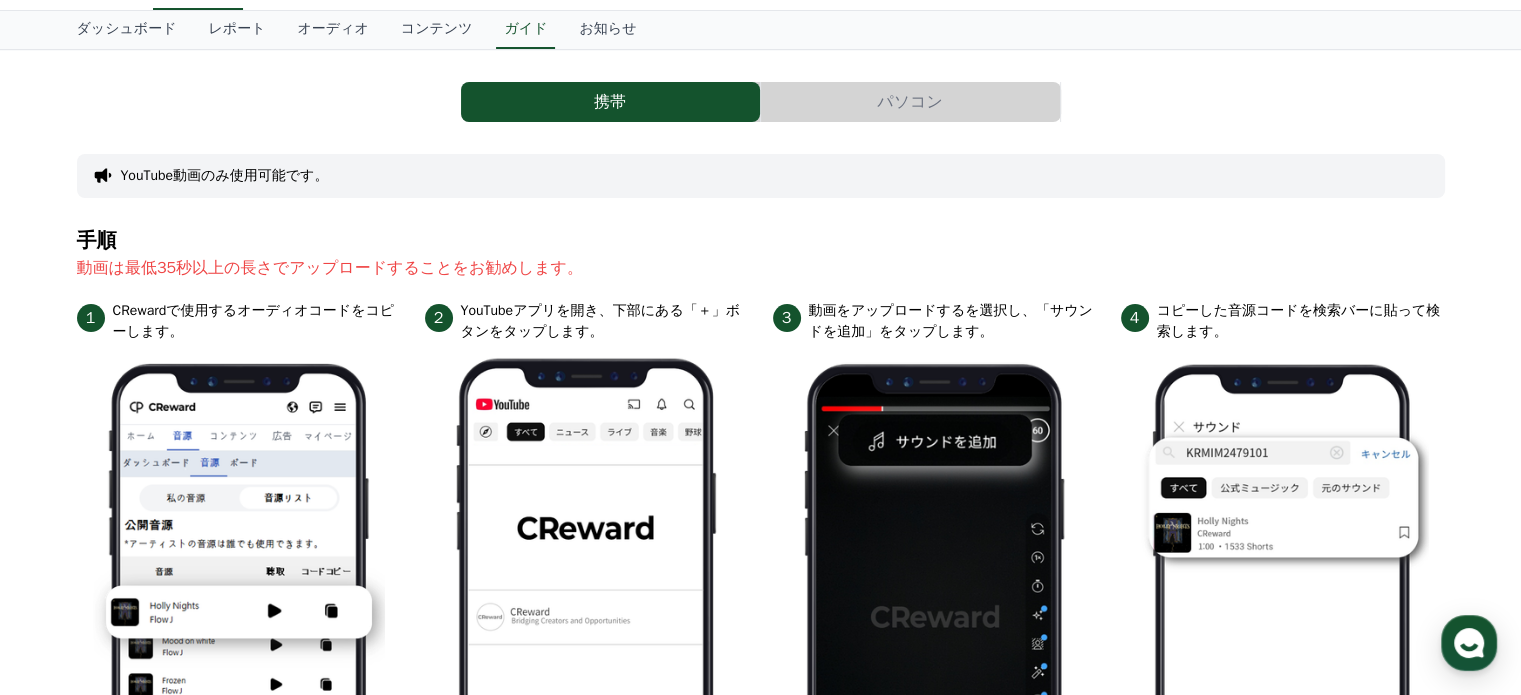 scroll, scrollTop: 0, scrollLeft: 0, axis: both 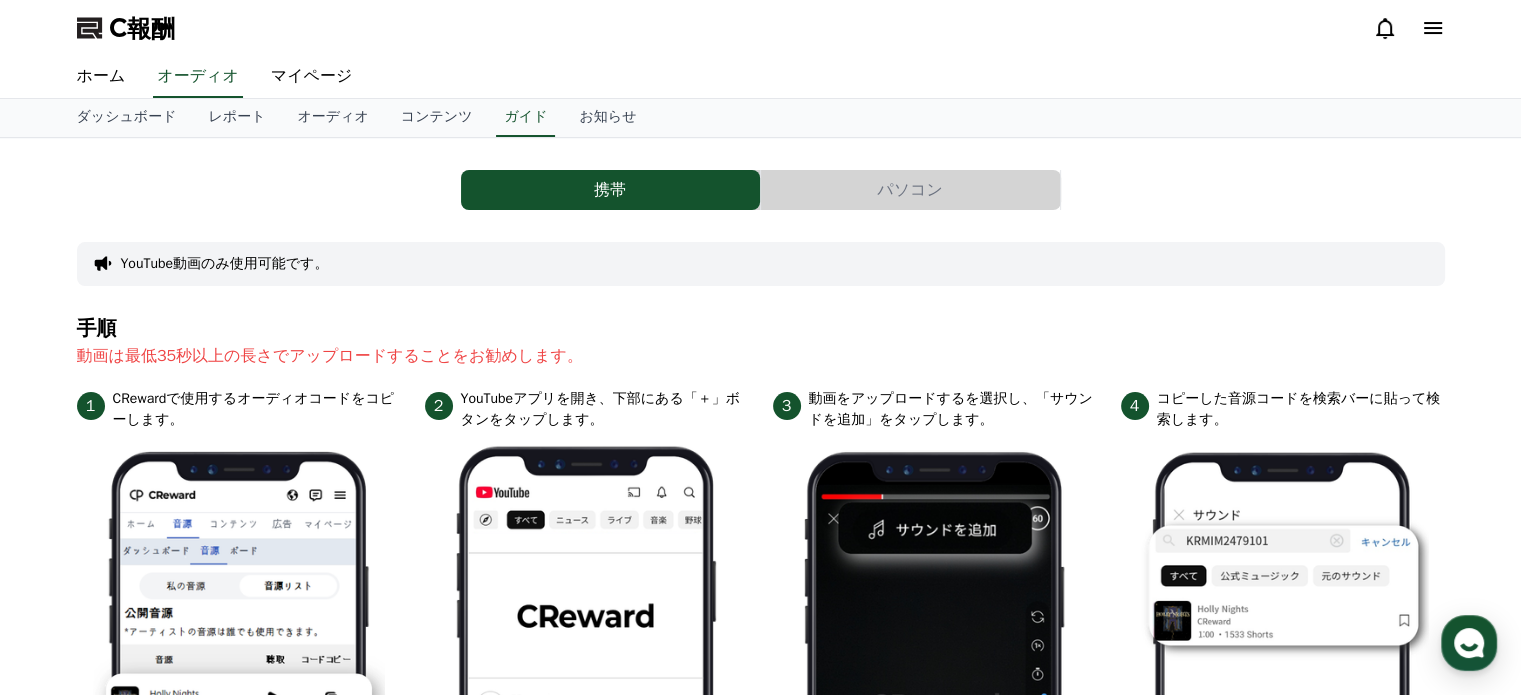 click on "YouTube動画のみ使用可能です。" at bounding box center [225, 263] 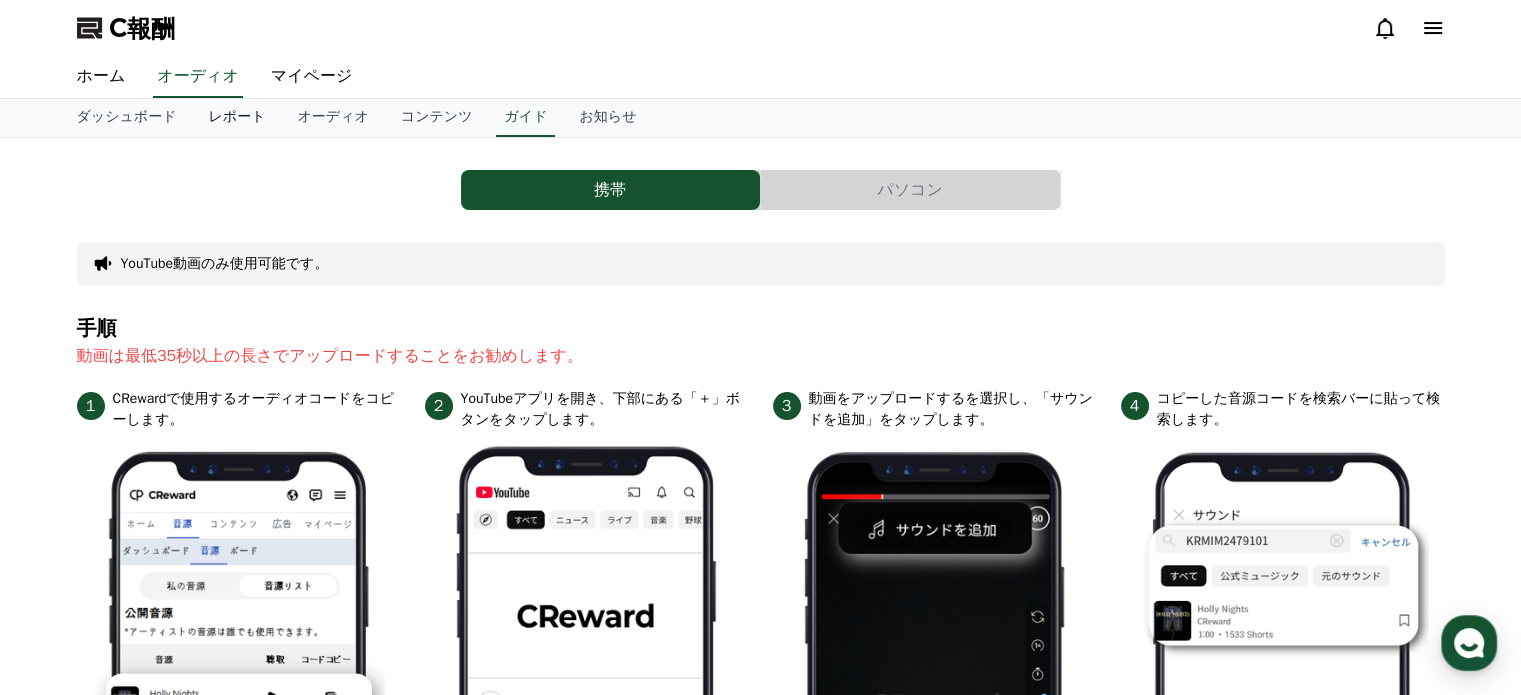 click on "レポート" at bounding box center (236, 116) 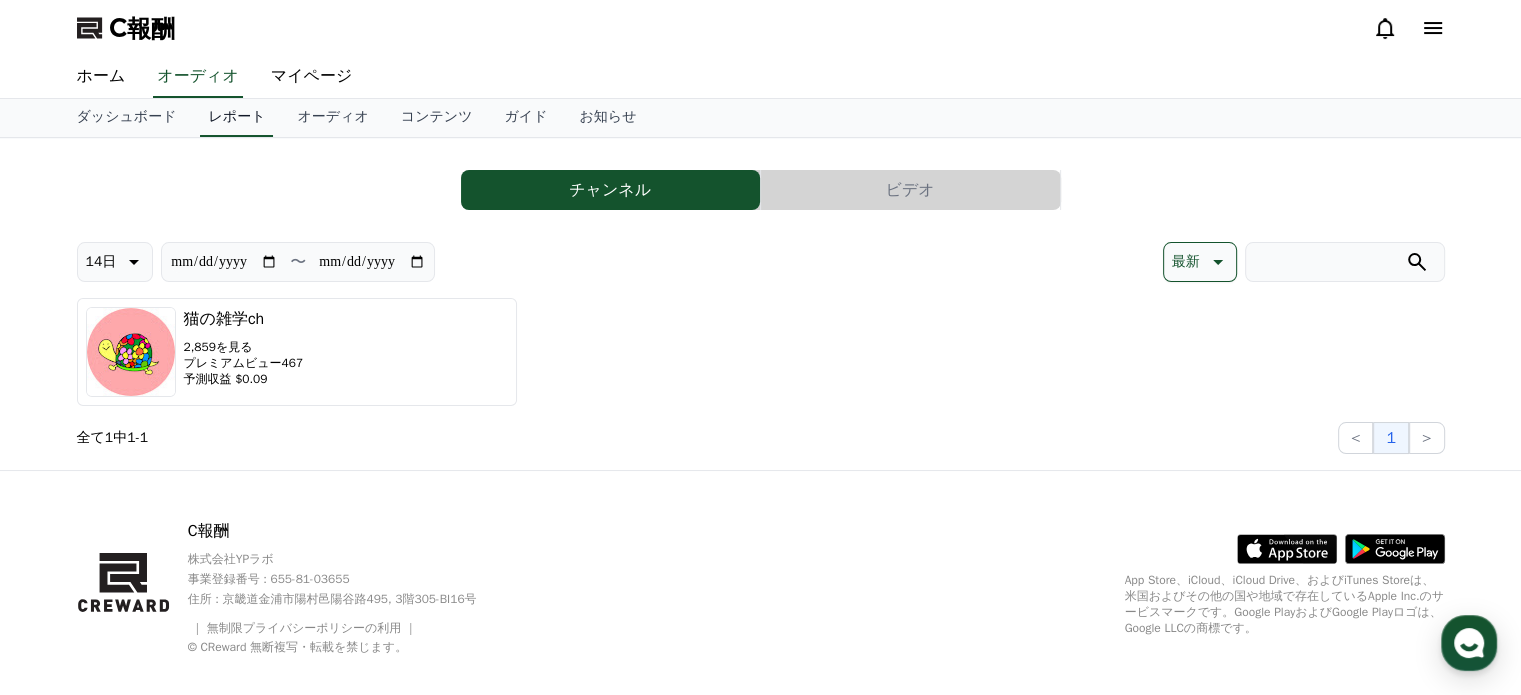 scroll, scrollTop: 0, scrollLeft: 0, axis: both 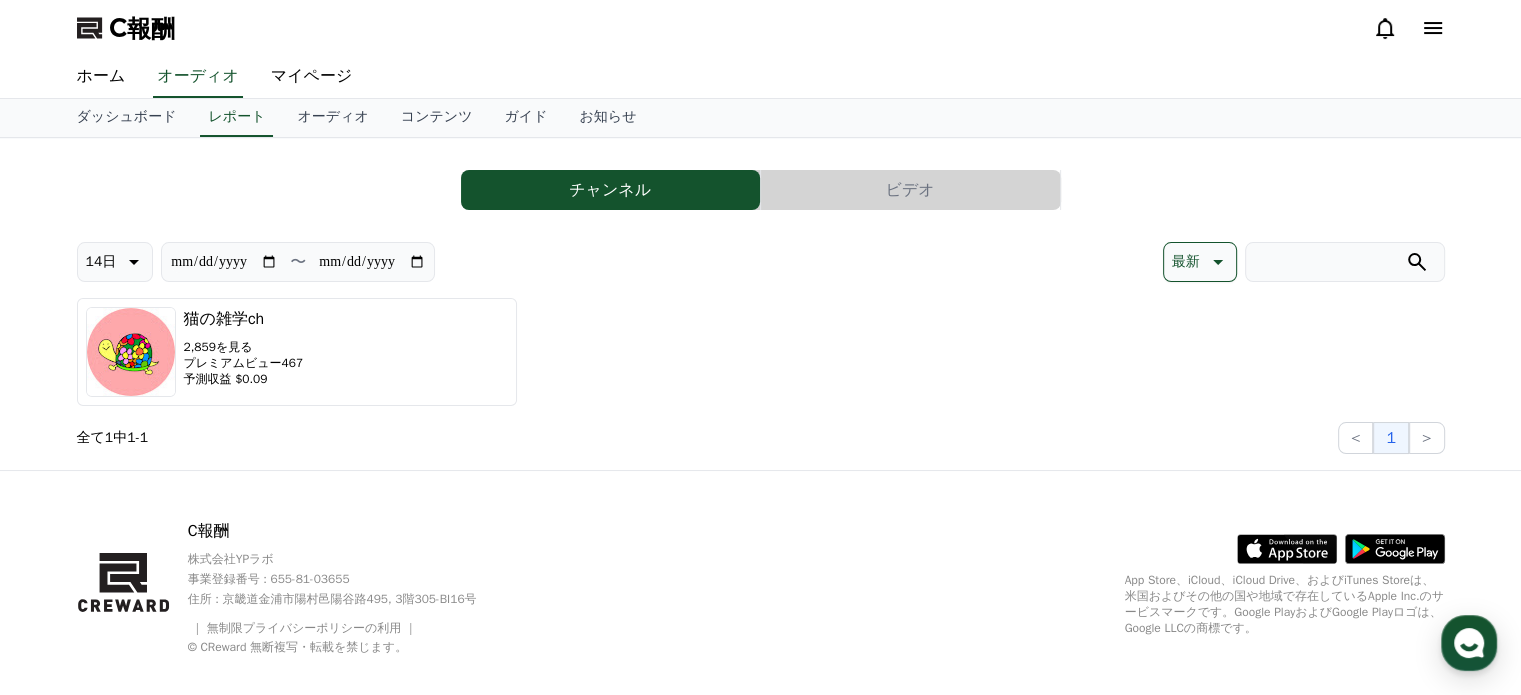 click 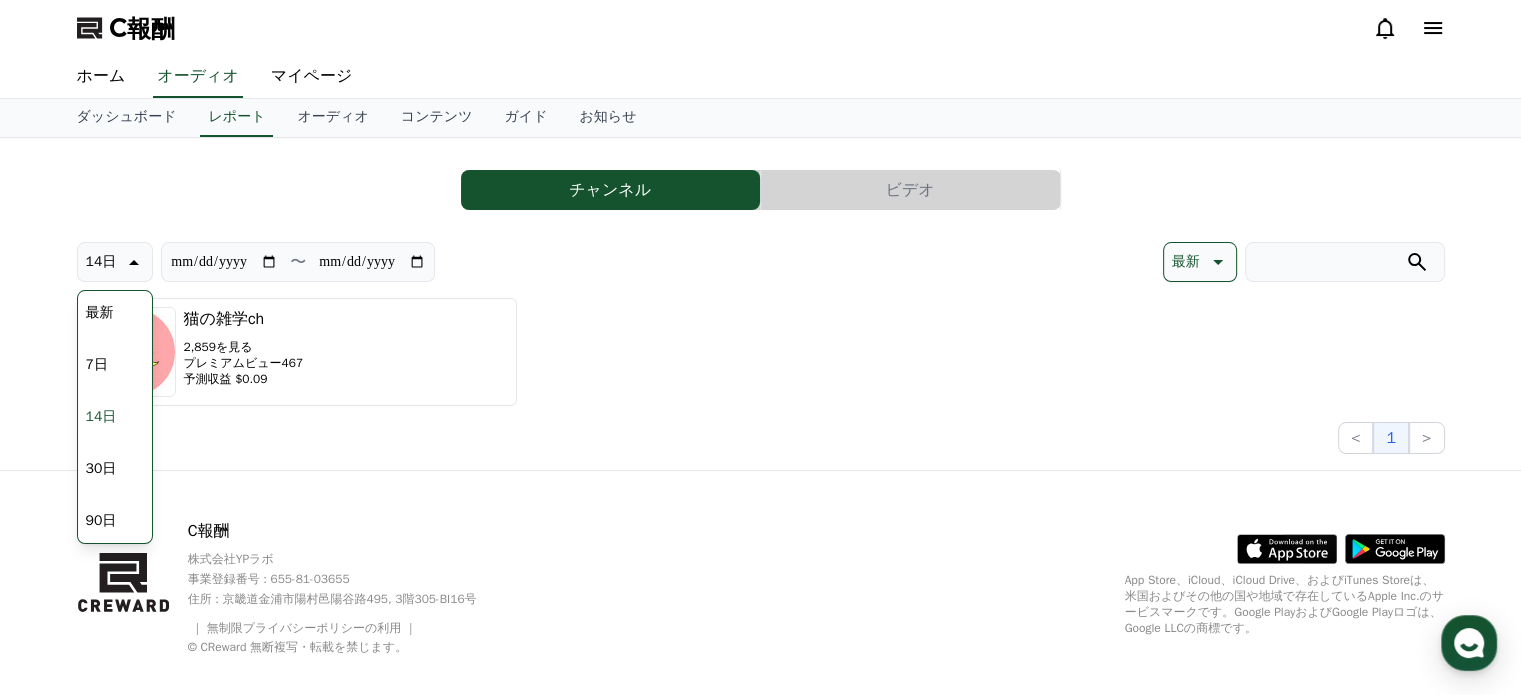 click 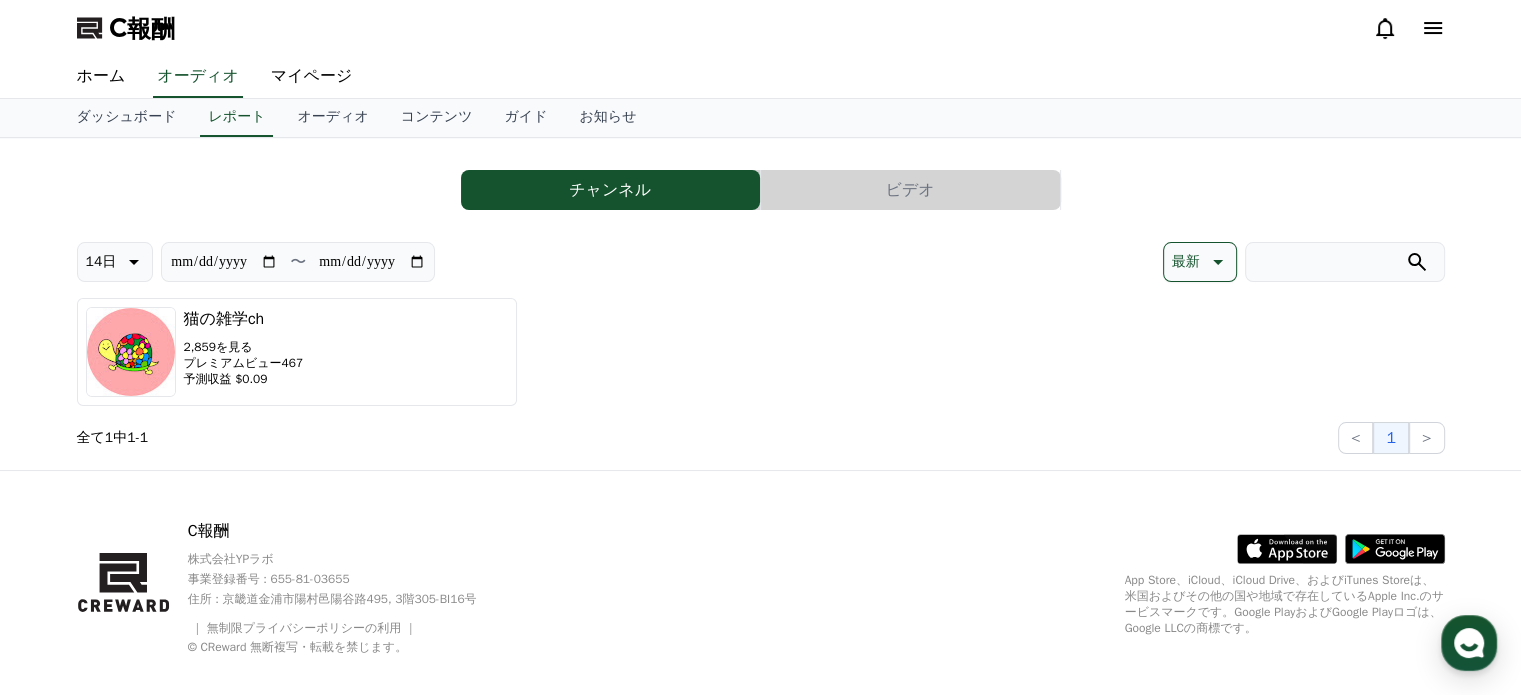 click on "**********" at bounding box center (372, 262) 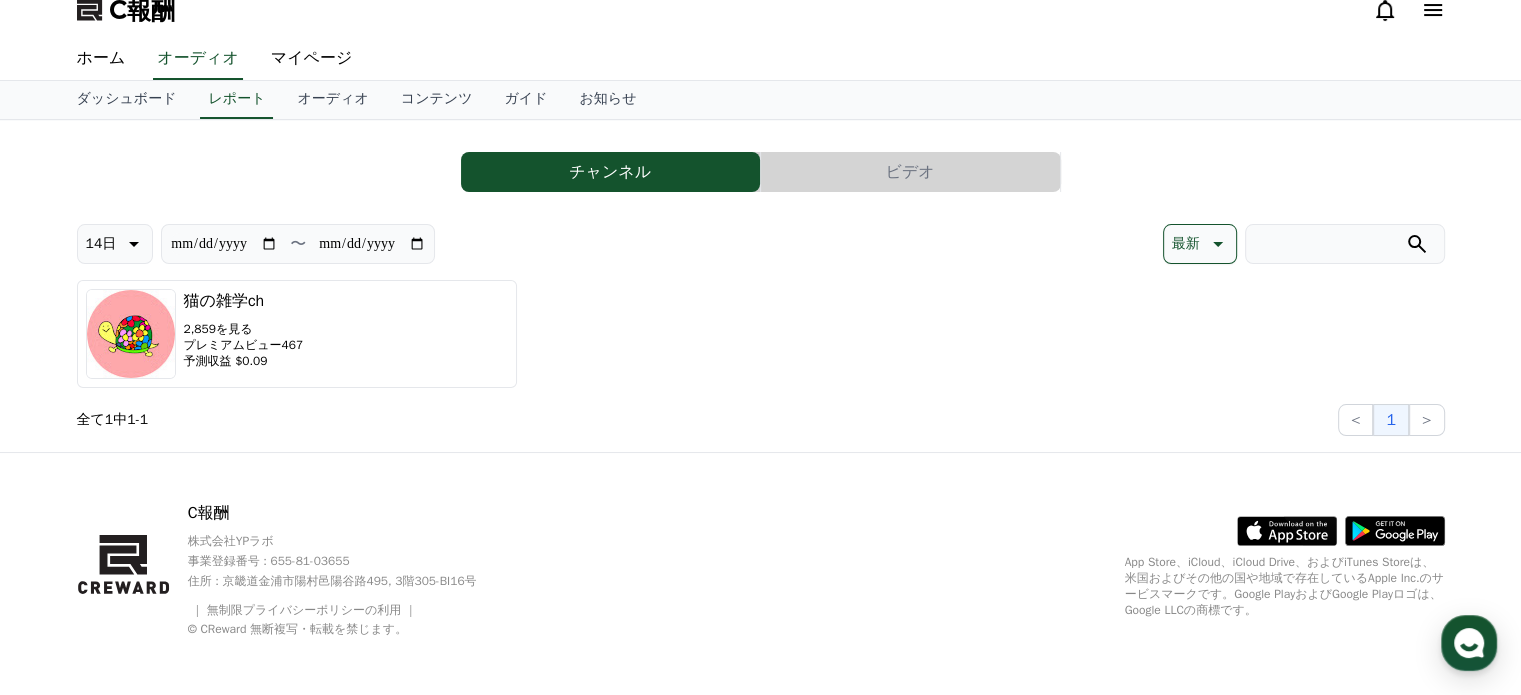 scroll, scrollTop: 22, scrollLeft: 0, axis: vertical 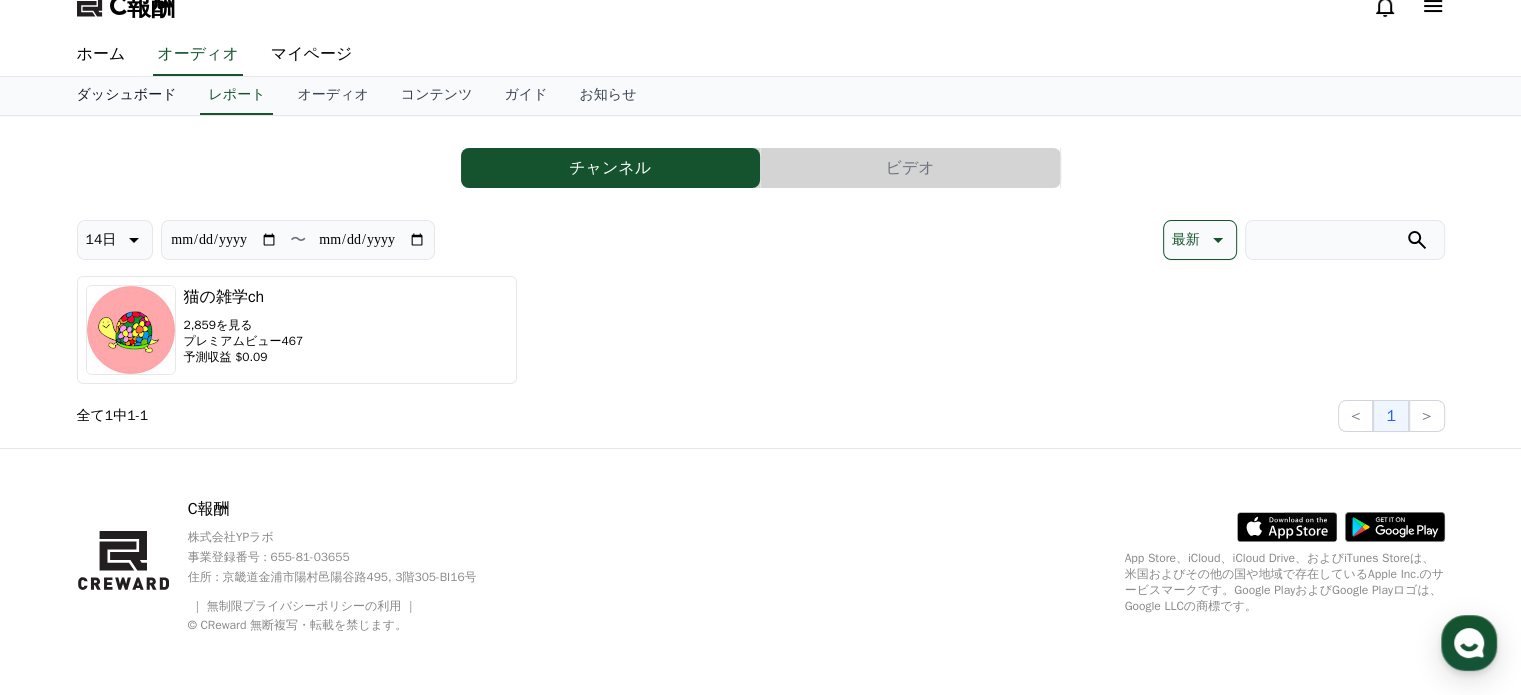 click on "ダッシュボード" at bounding box center [127, 94] 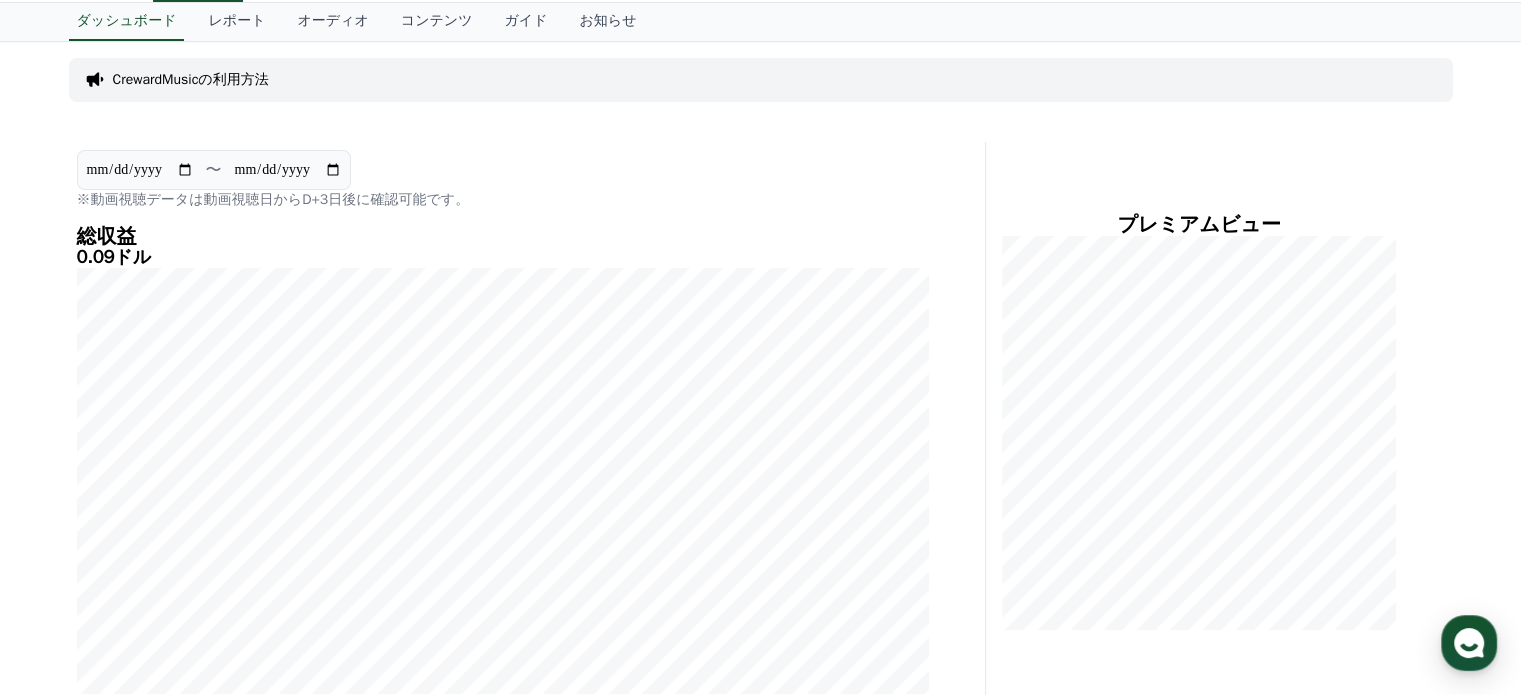 scroll, scrollTop: 0, scrollLeft: 0, axis: both 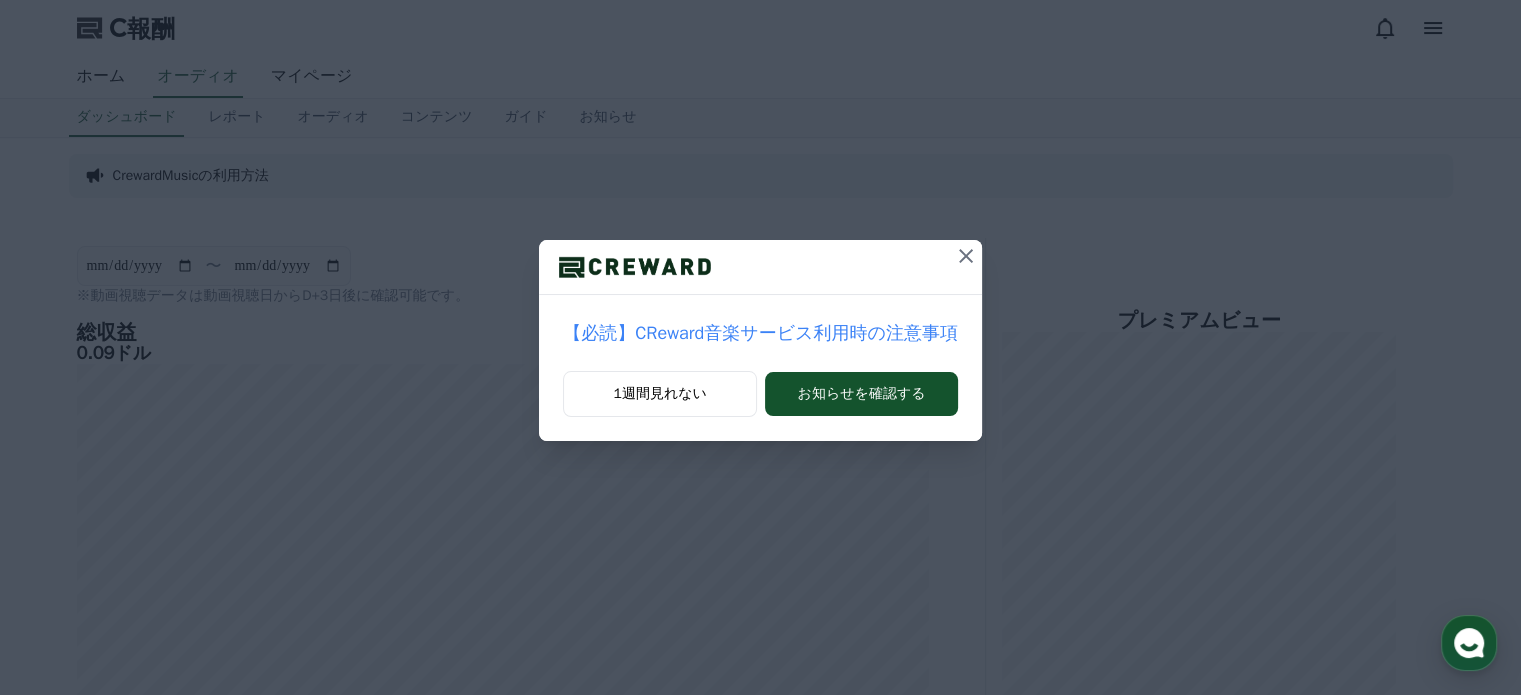 click on "【必読】CReward音楽サービス利用時の注意事項" at bounding box center [760, 333] 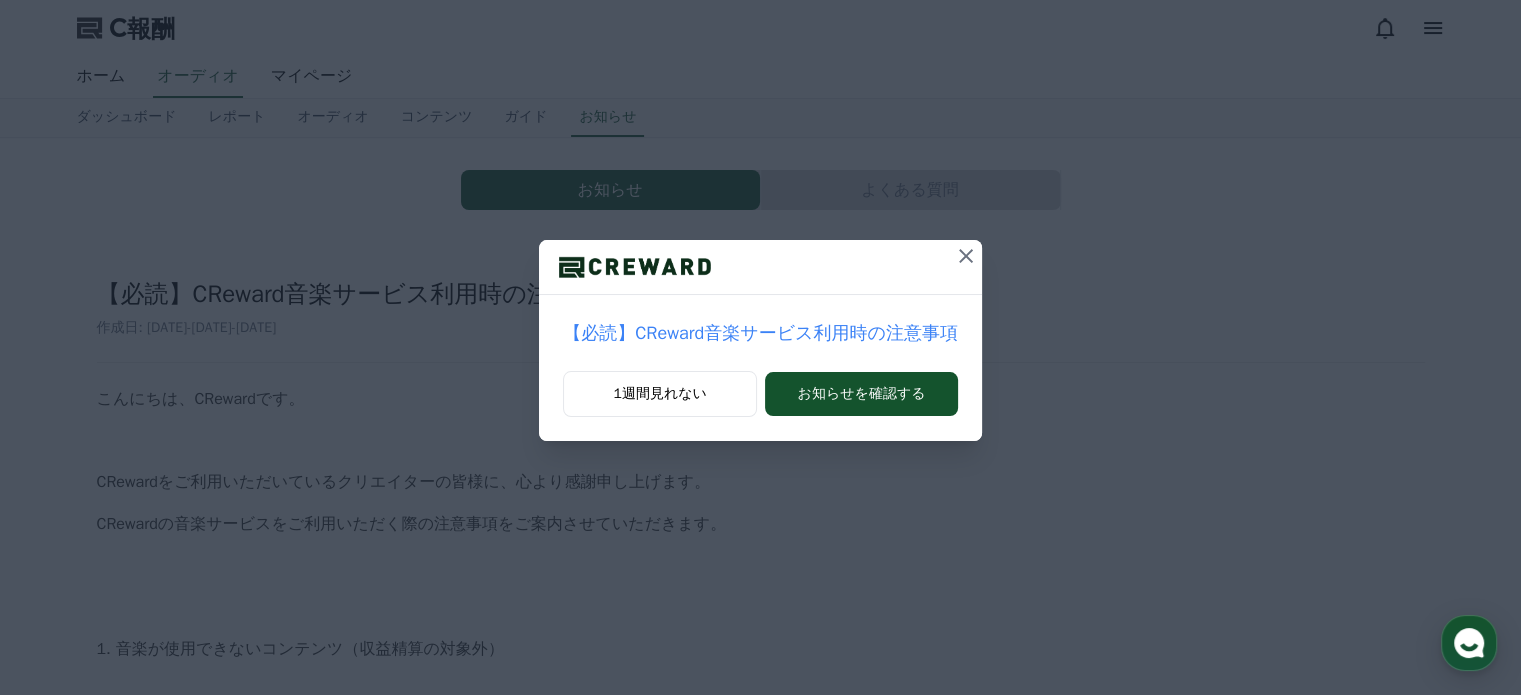 scroll, scrollTop: 0, scrollLeft: 0, axis: both 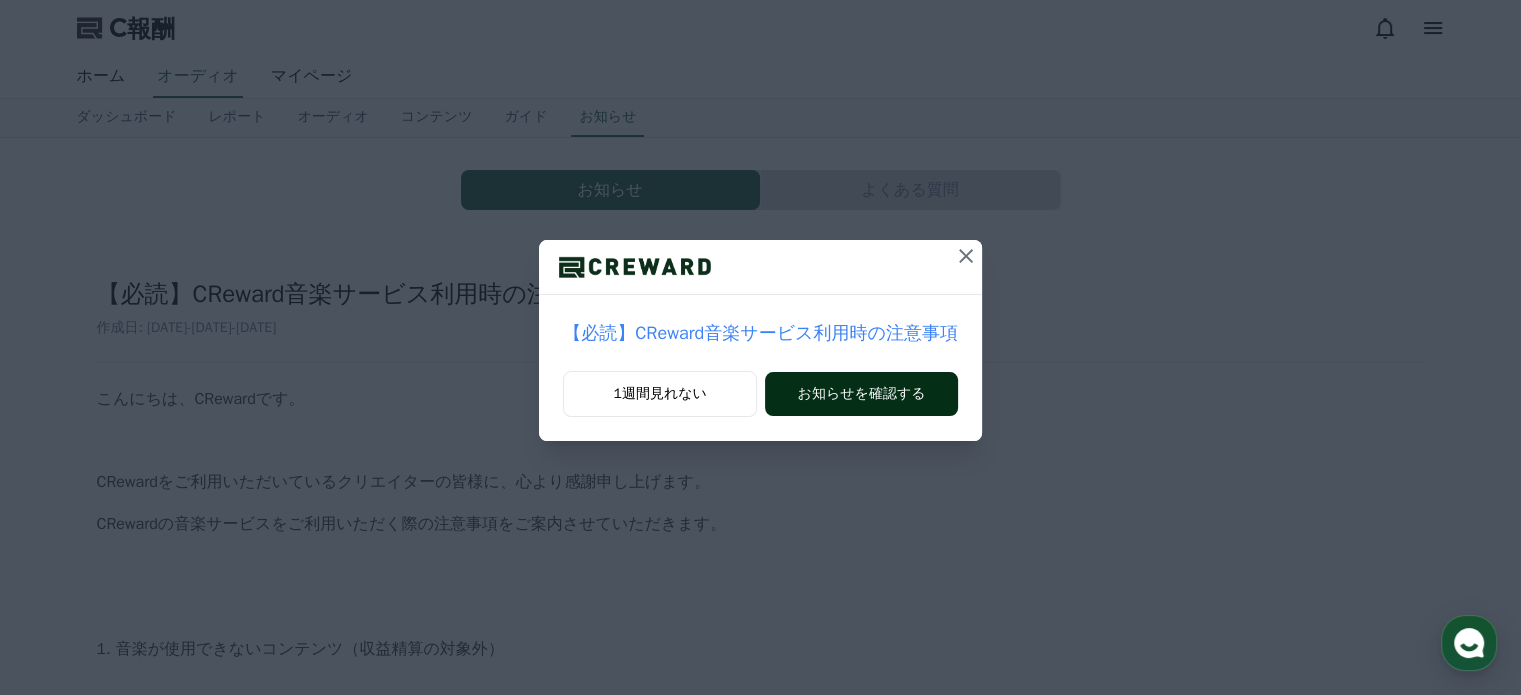 click on "お知らせを確認する" at bounding box center [861, 393] 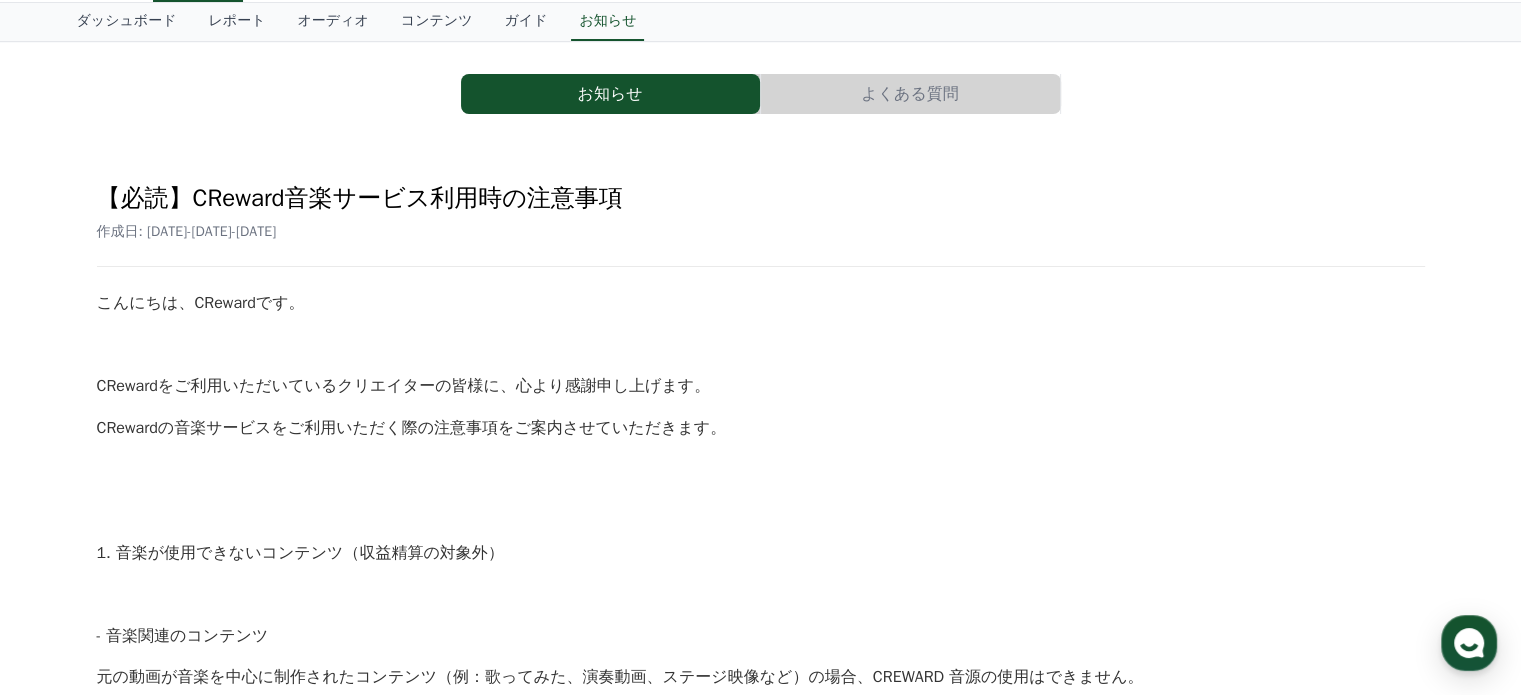 scroll, scrollTop: 0, scrollLeft: 0, axis: both 